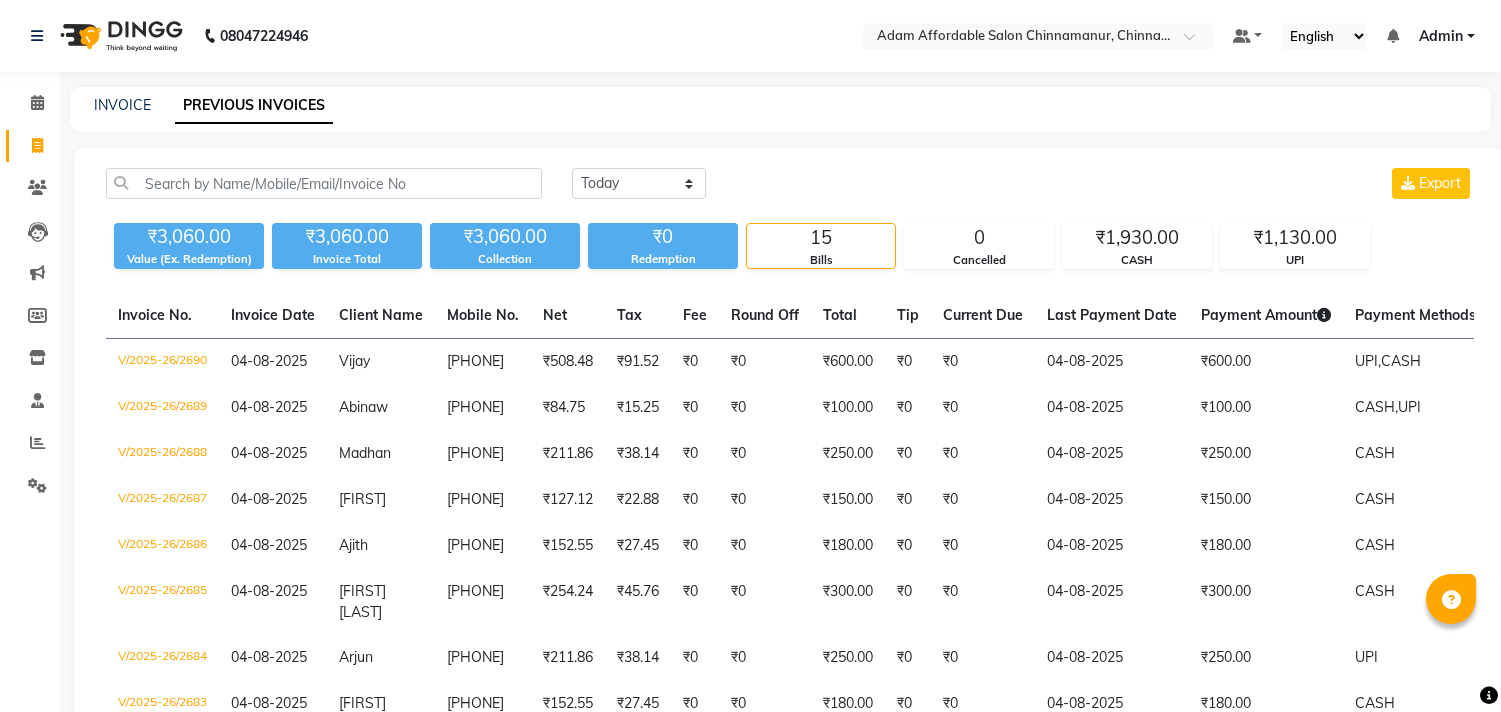 scroll, scrollTop: 0, scrollLeft: 0, axis: both 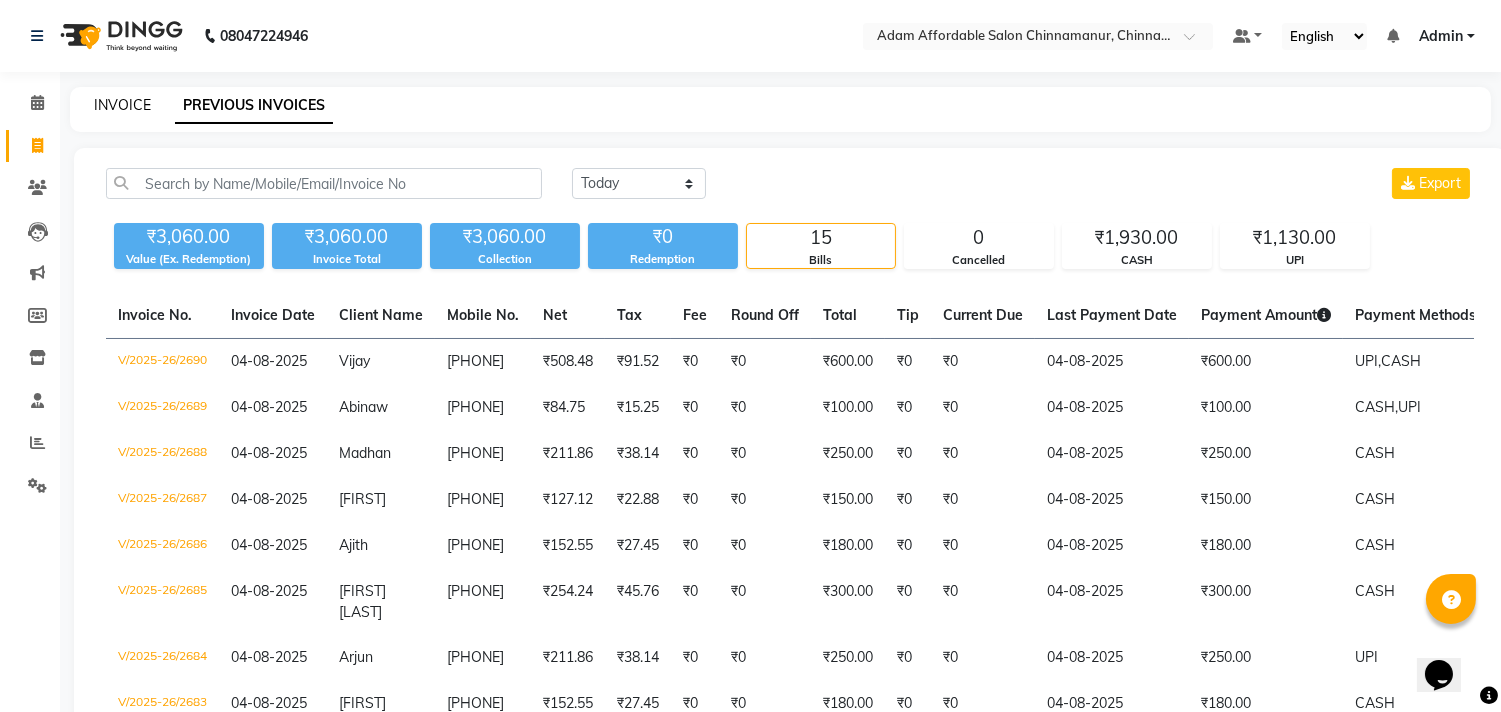 click on "INVOICE" 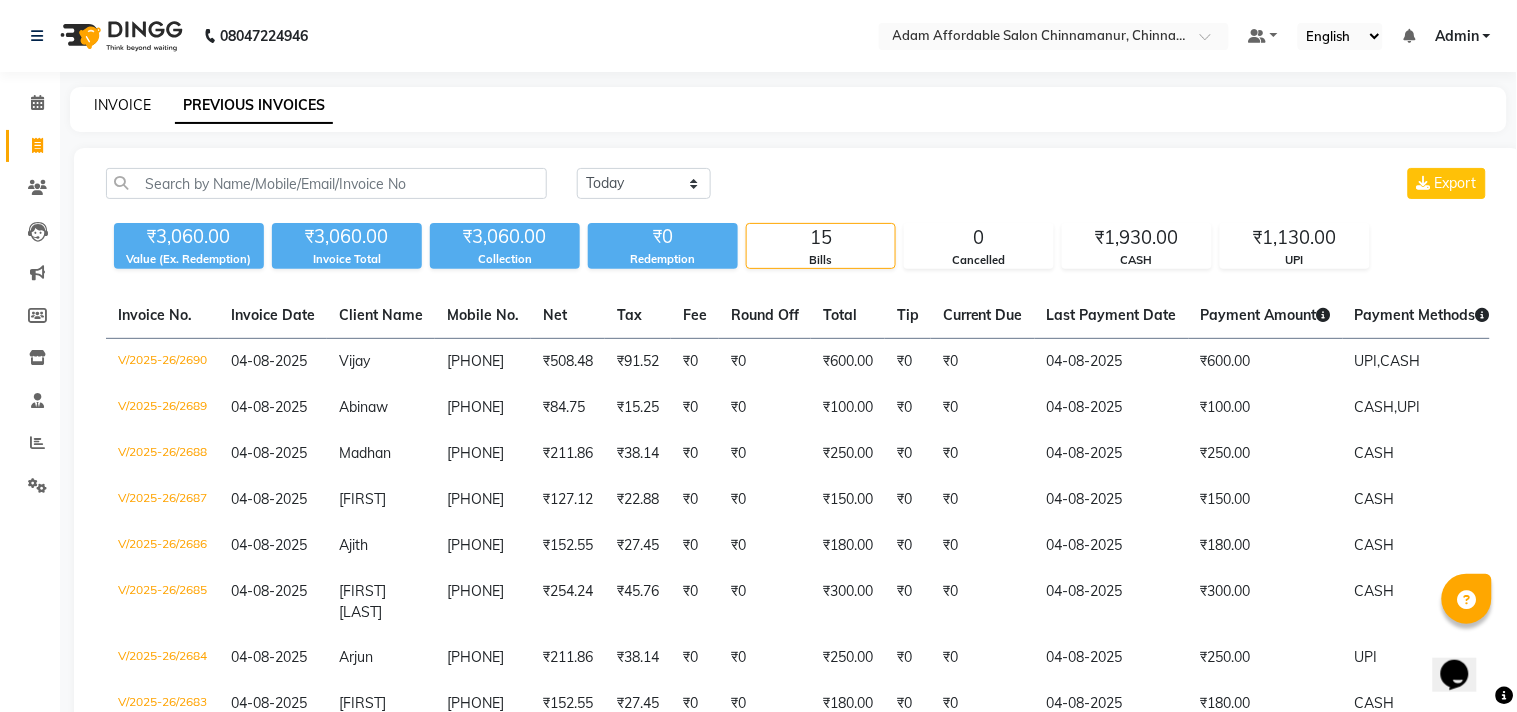 select on "service" 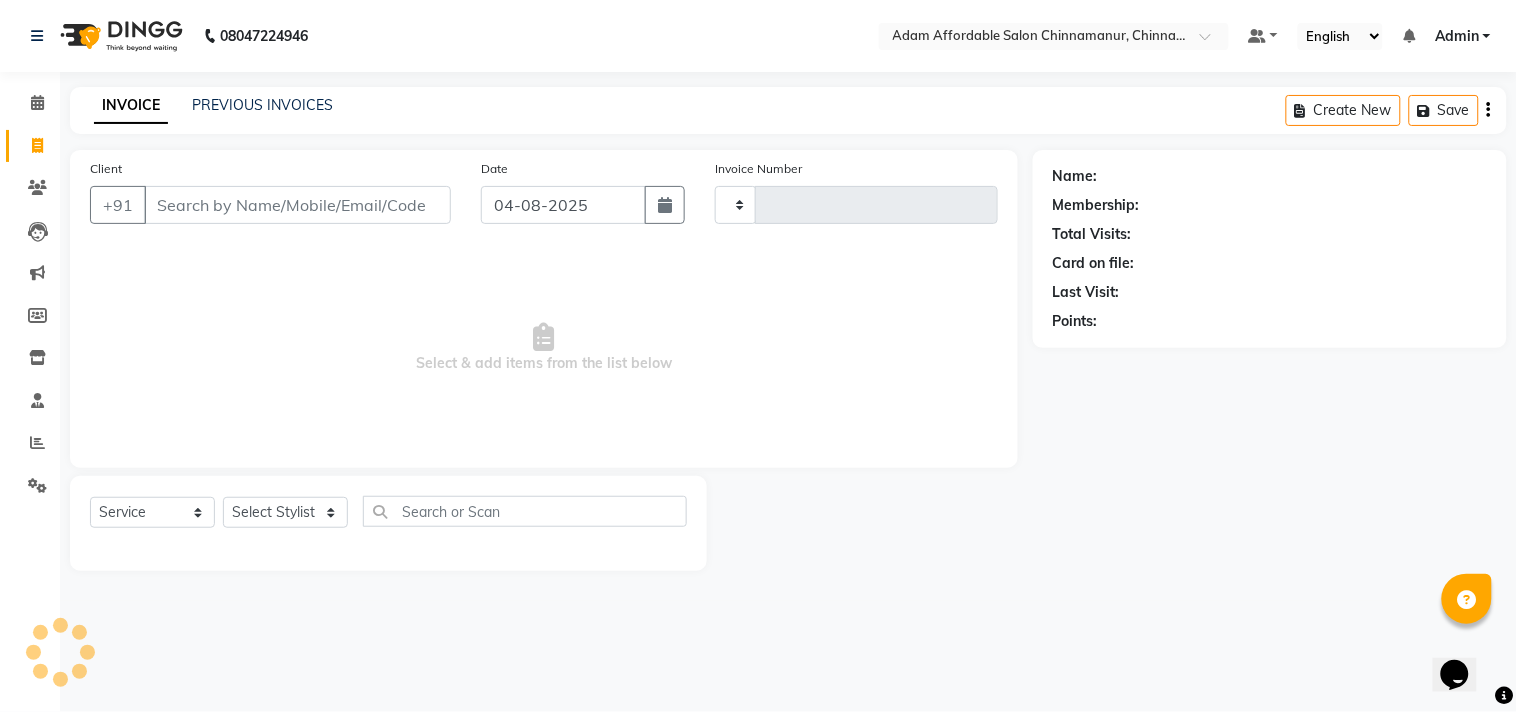 type on "2691" 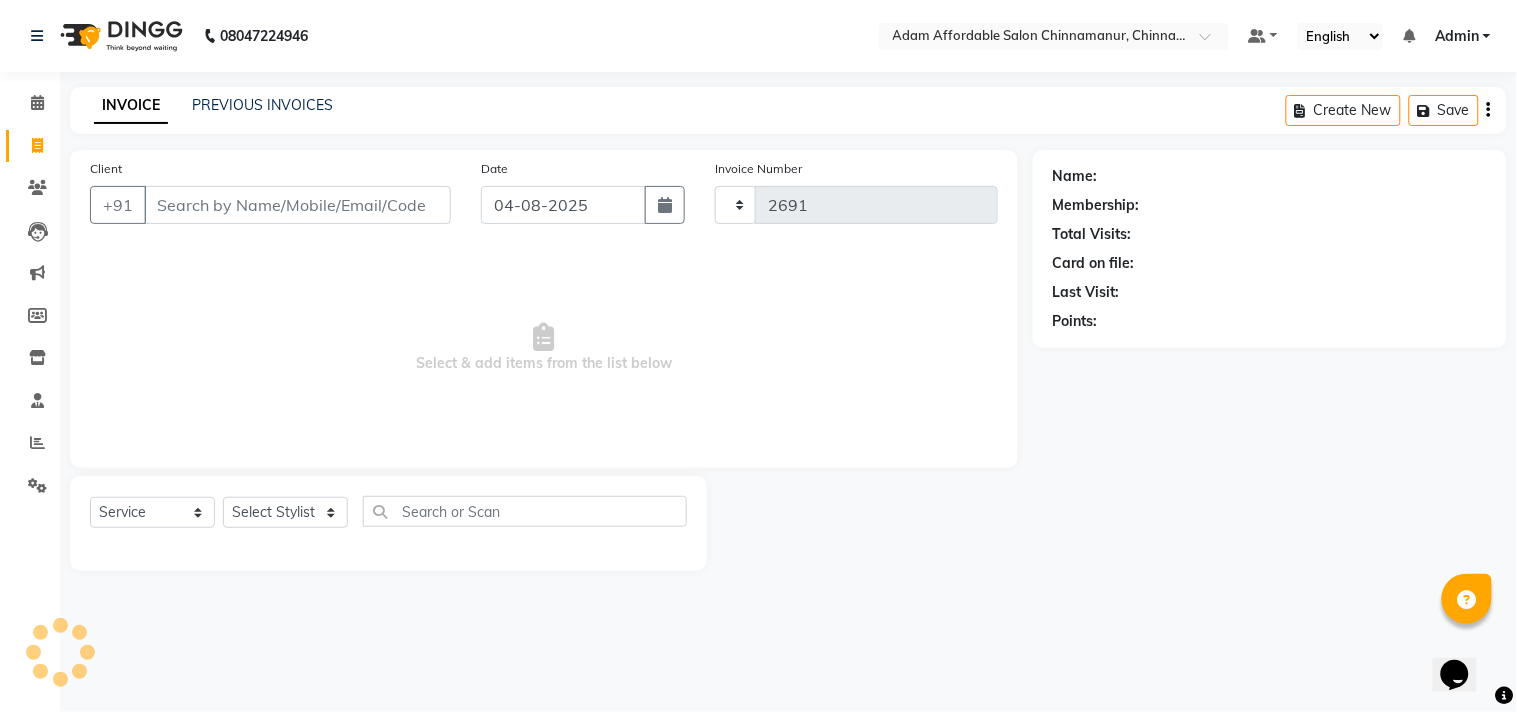 select on "8329" 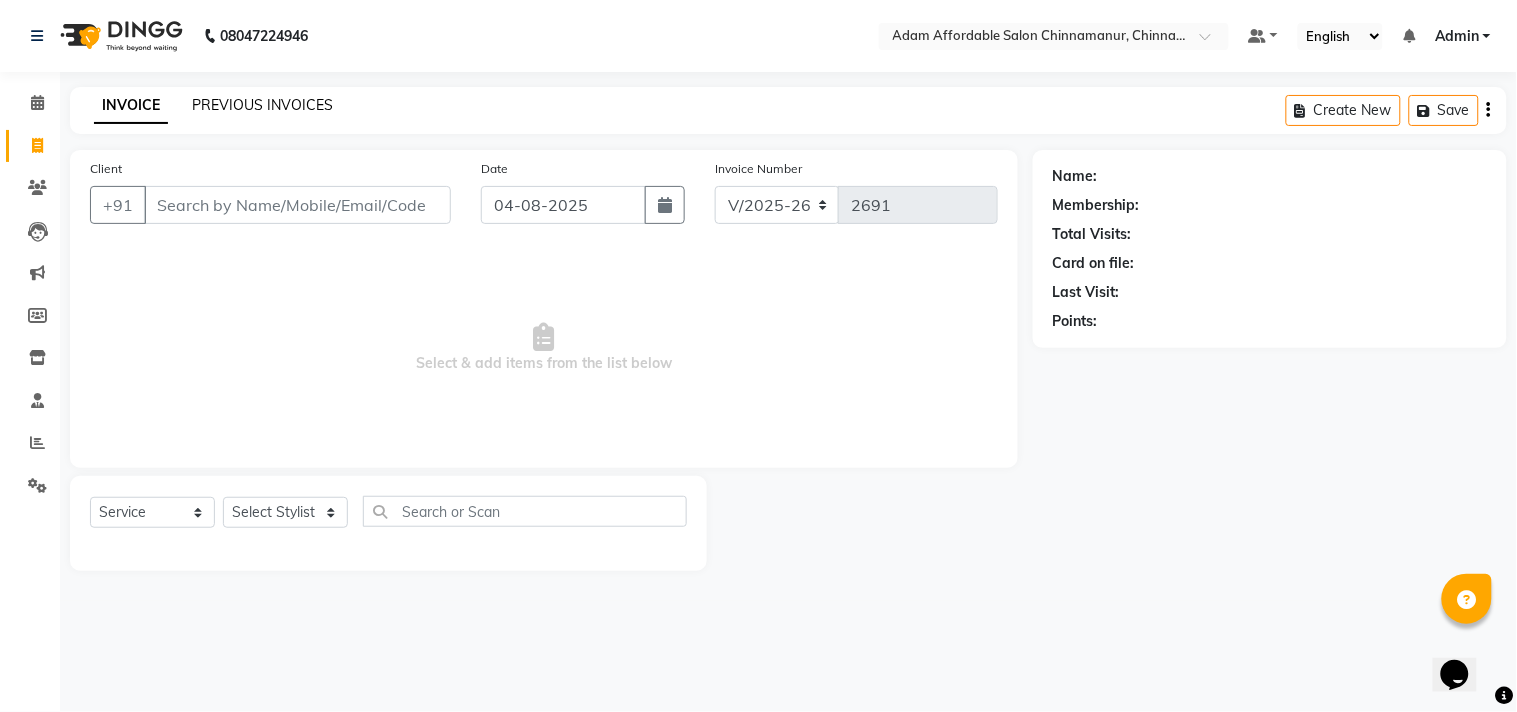 click on "PREVIOUS INVOICES" 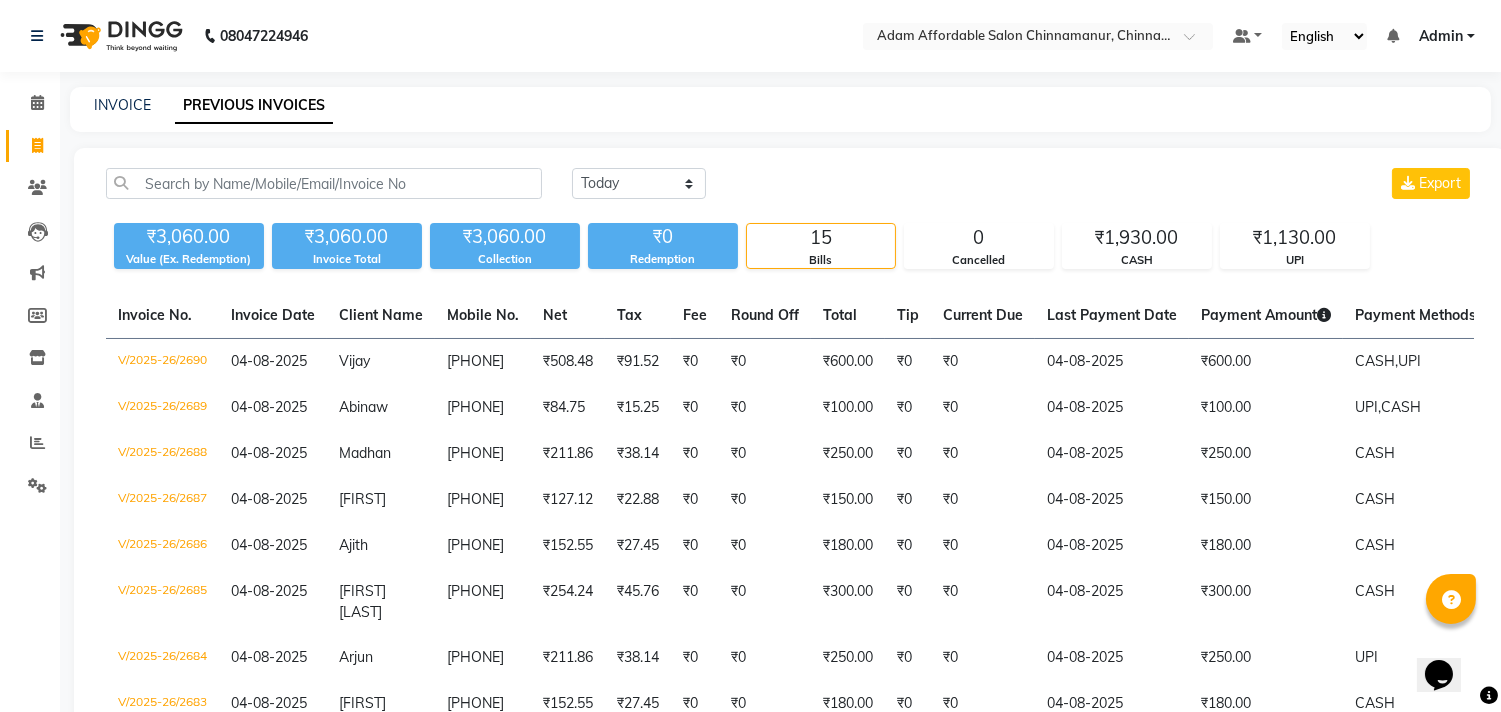 click on "INVOICE PREVIOUS INVOICES" 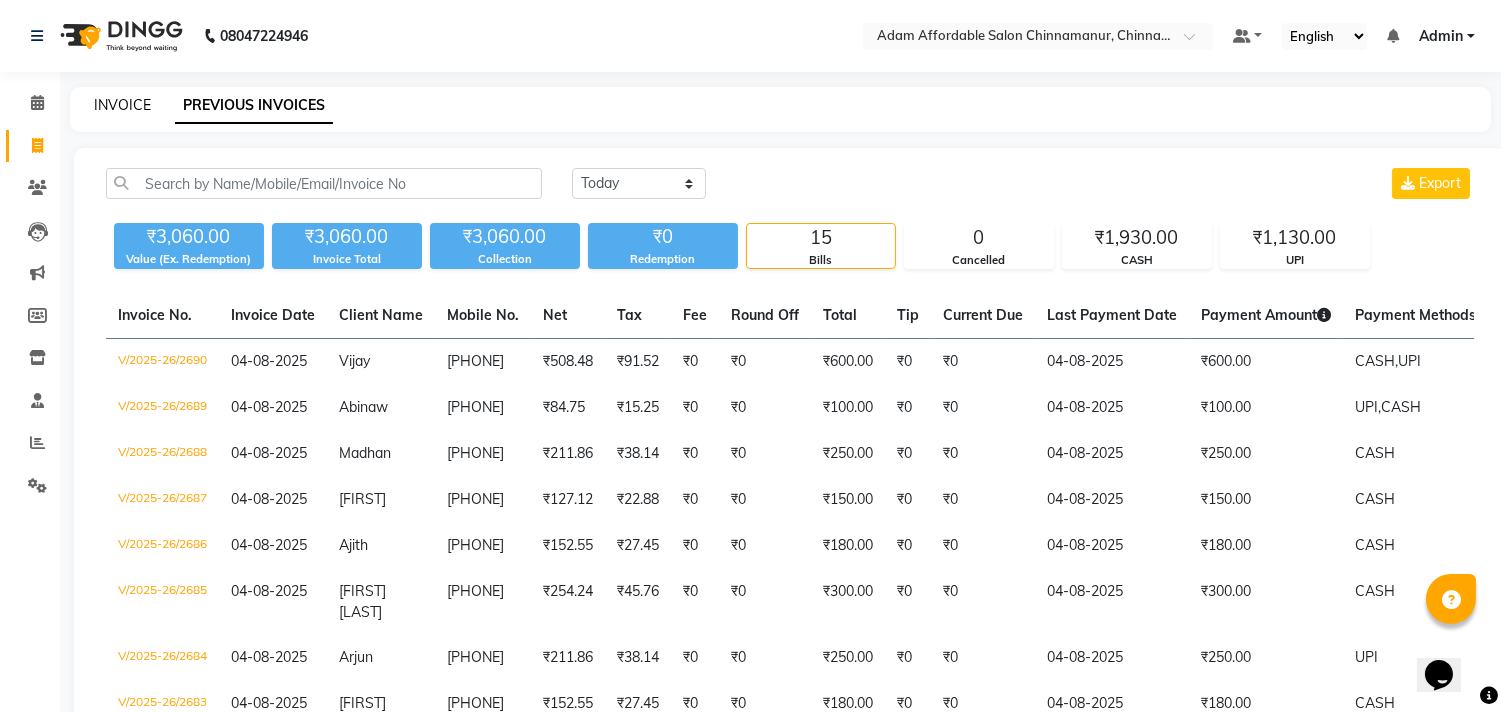 click on "INVOICE" 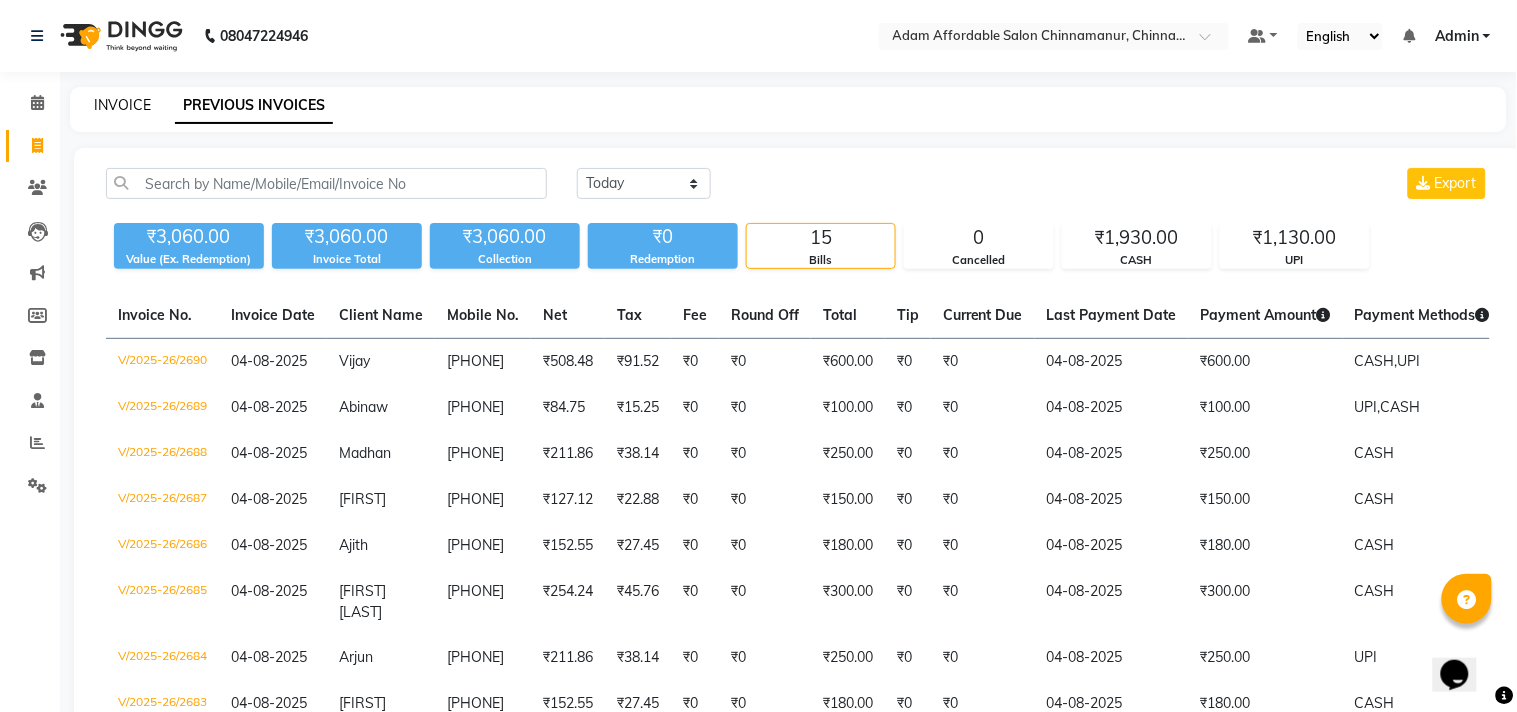 select on "service" 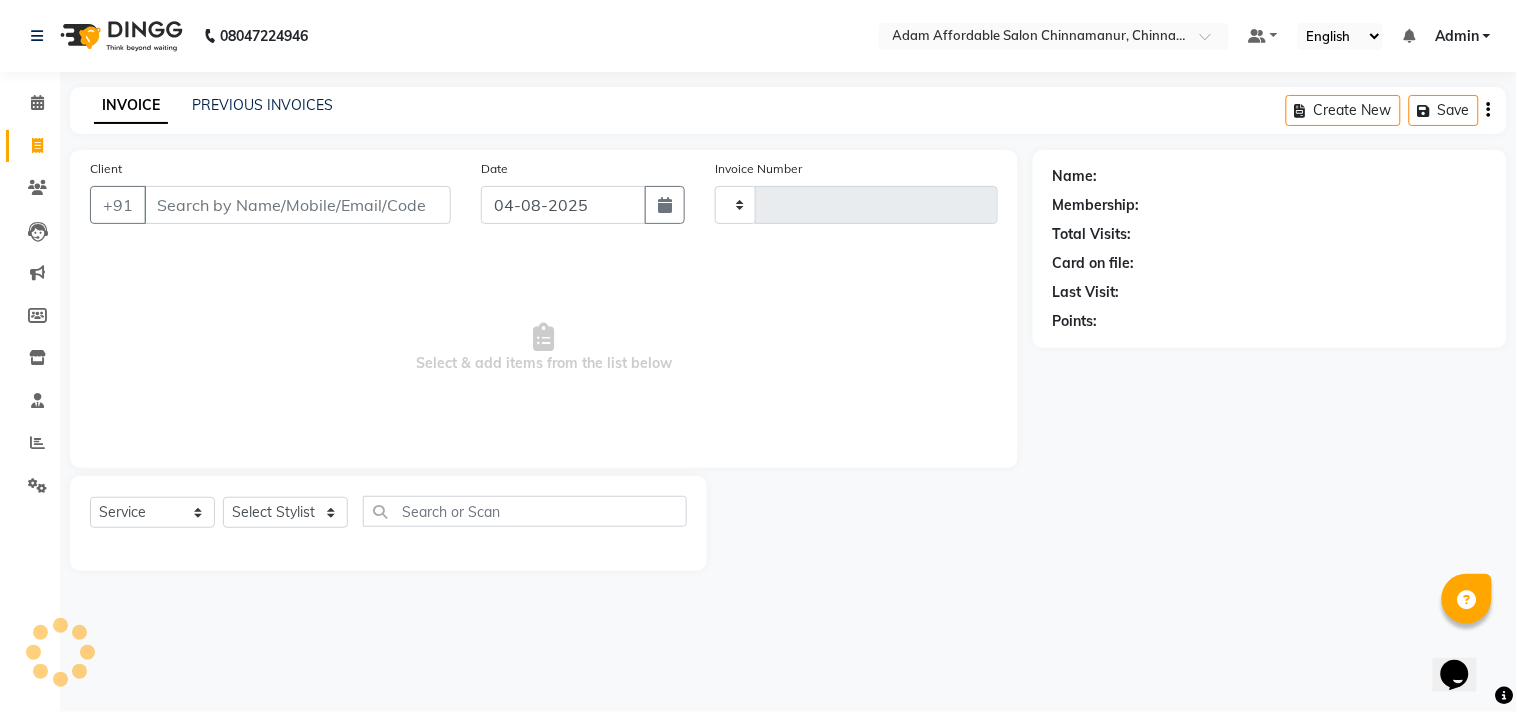 type on "2691" 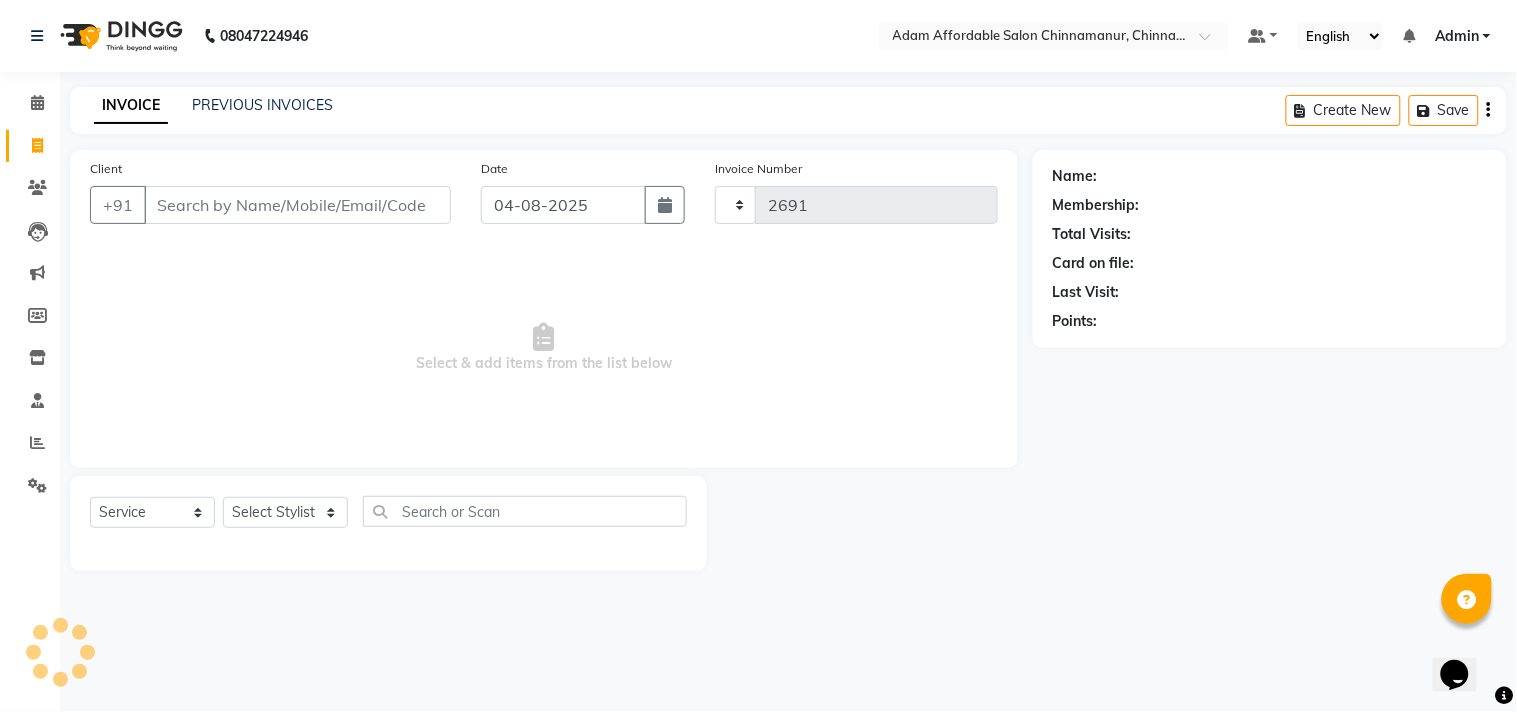 select on "8329" 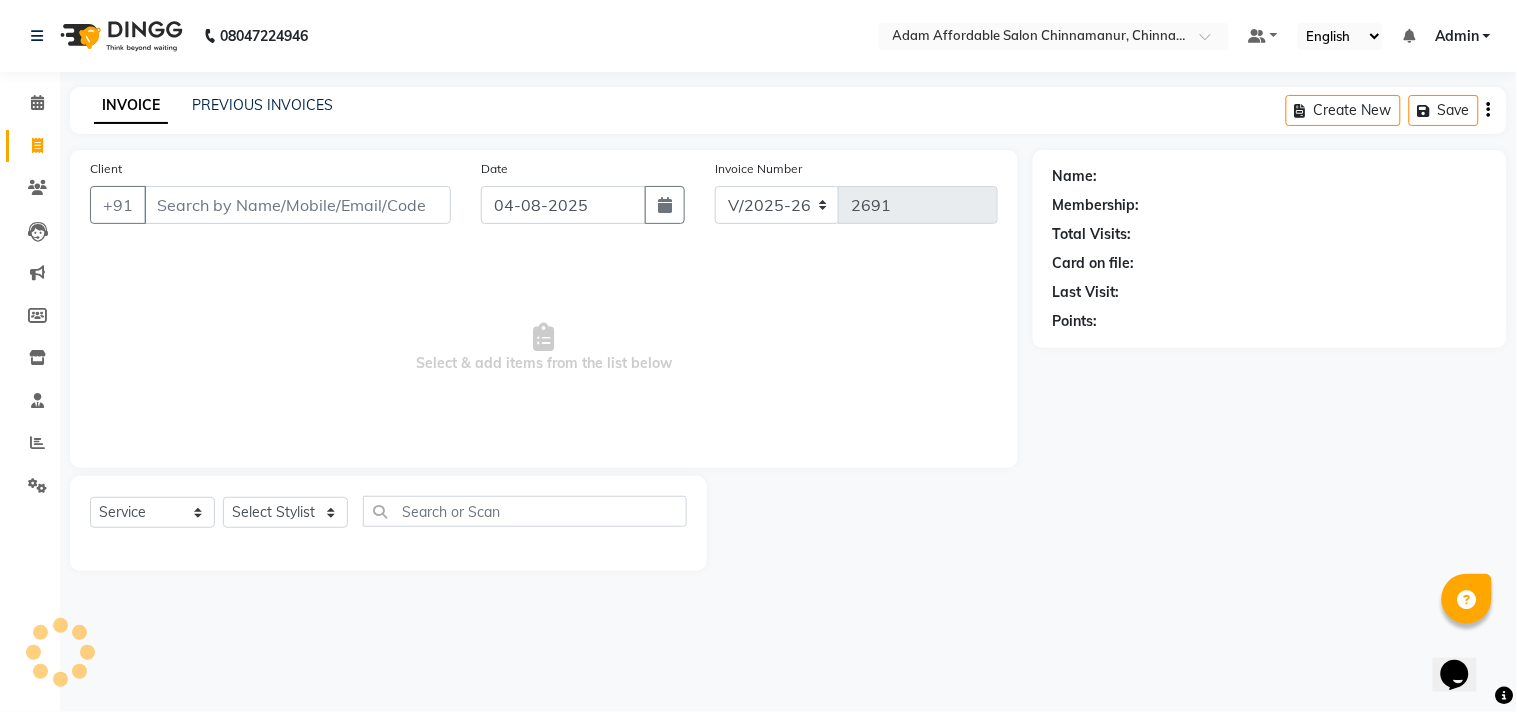 click on "Client" at bounding box center [297, 205] 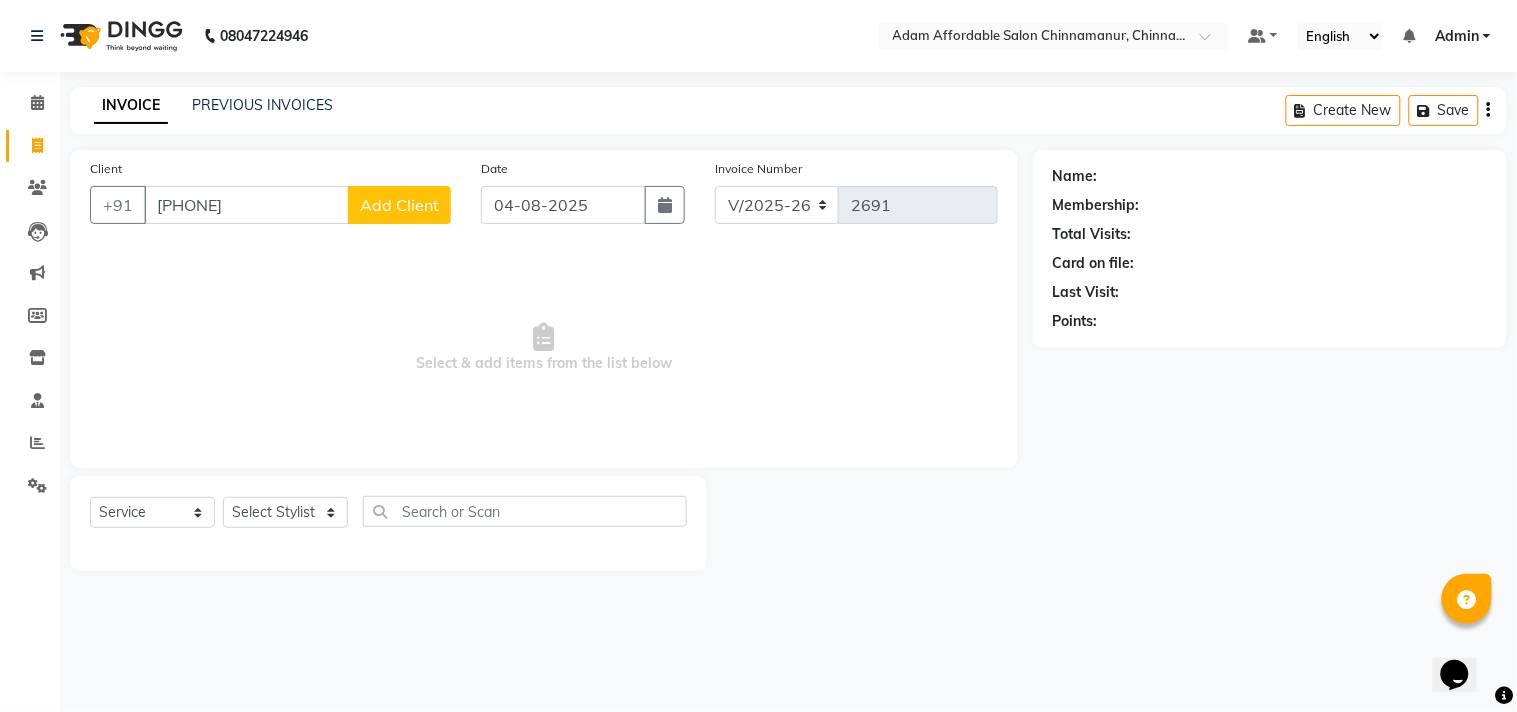 type on "[PHONE]" 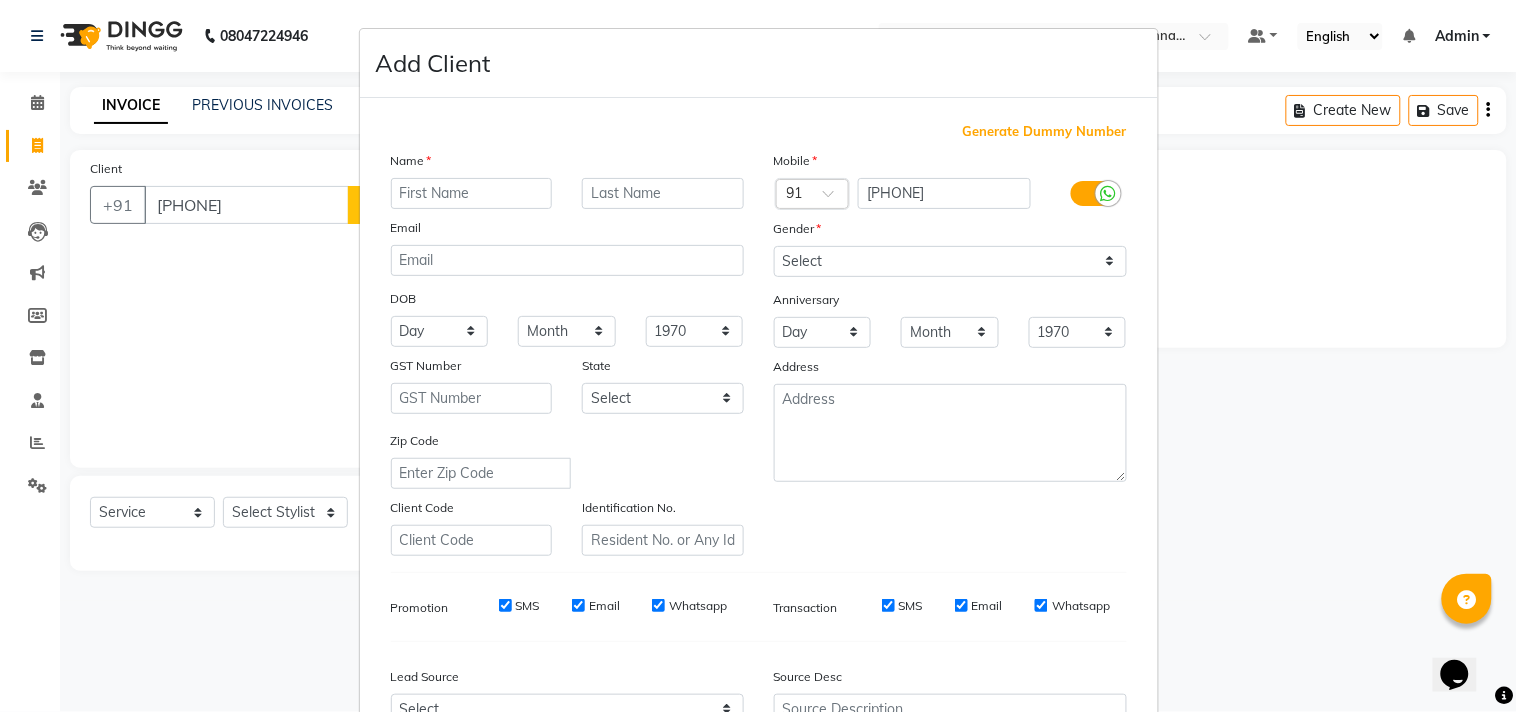 click at bounding box center [472, 193] 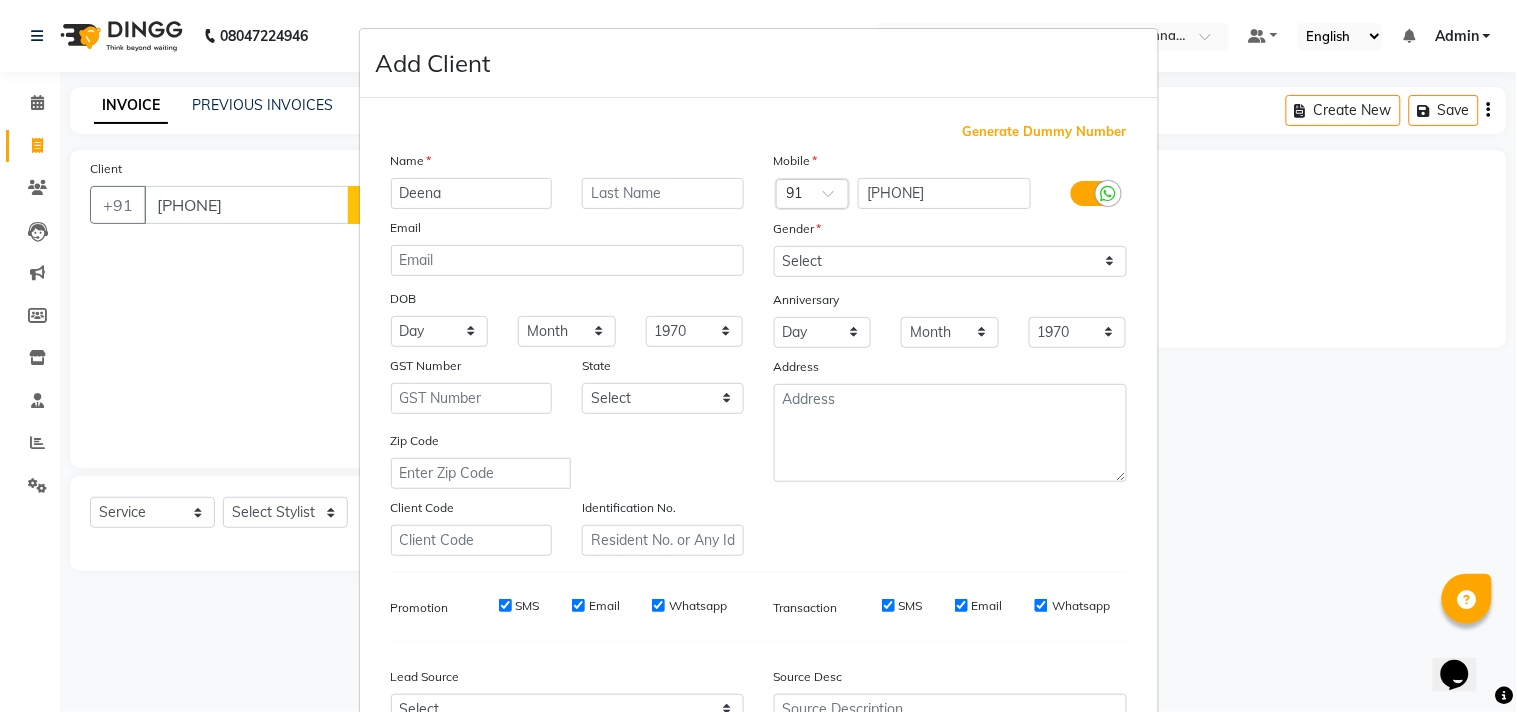 type on "Deena" 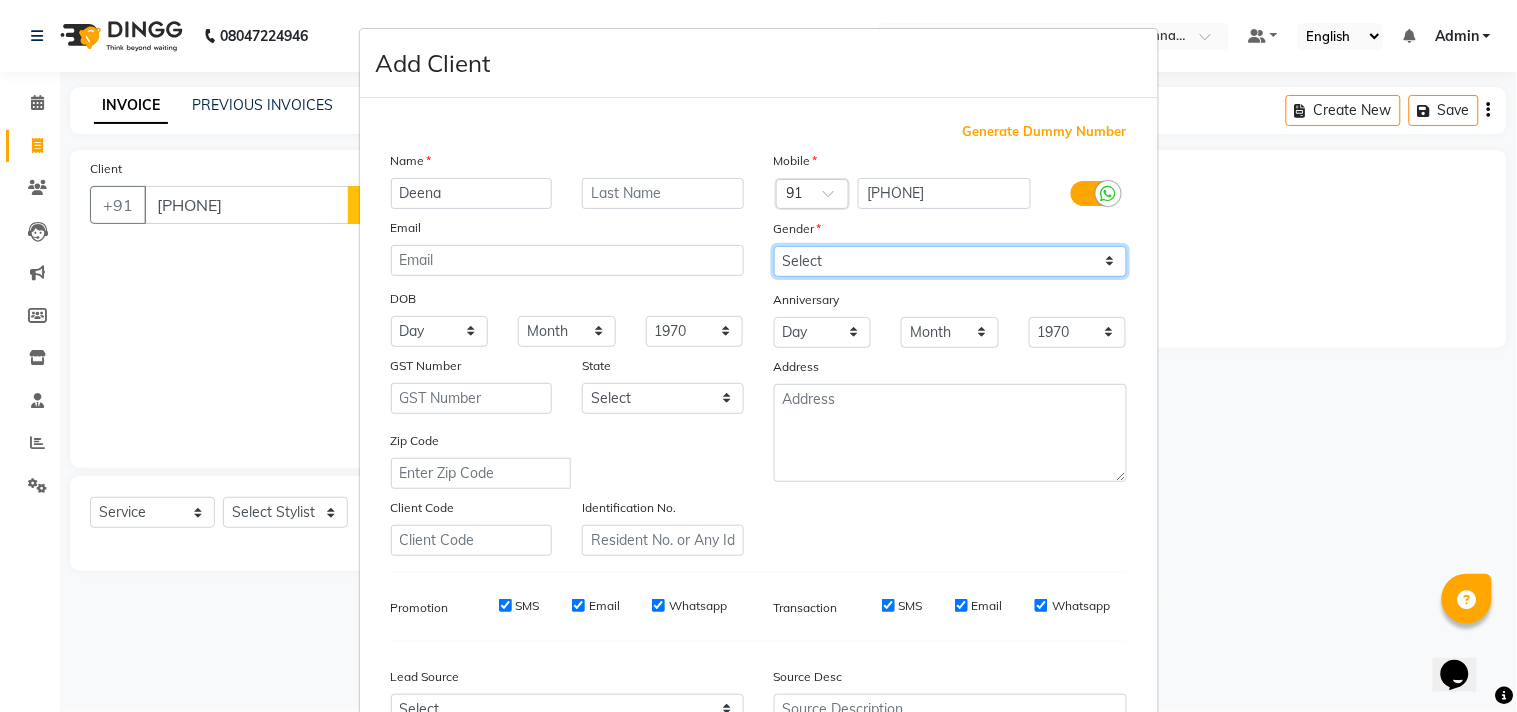 click on "Select Male Female Other Prefer Not To Say" at bounding box center (950, 261) 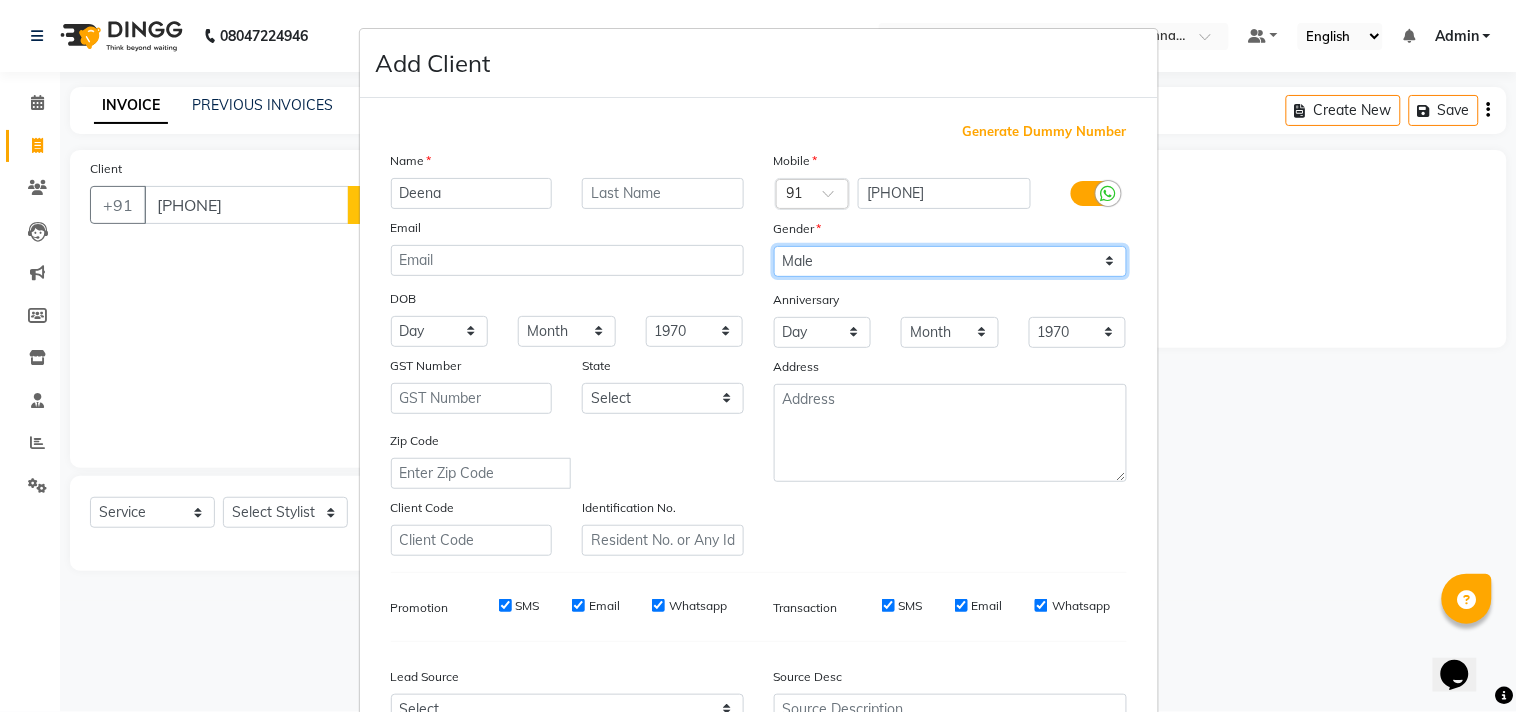 click on "Select Male Female Other Prefer Not To Say" at bounding box center (950, 261) 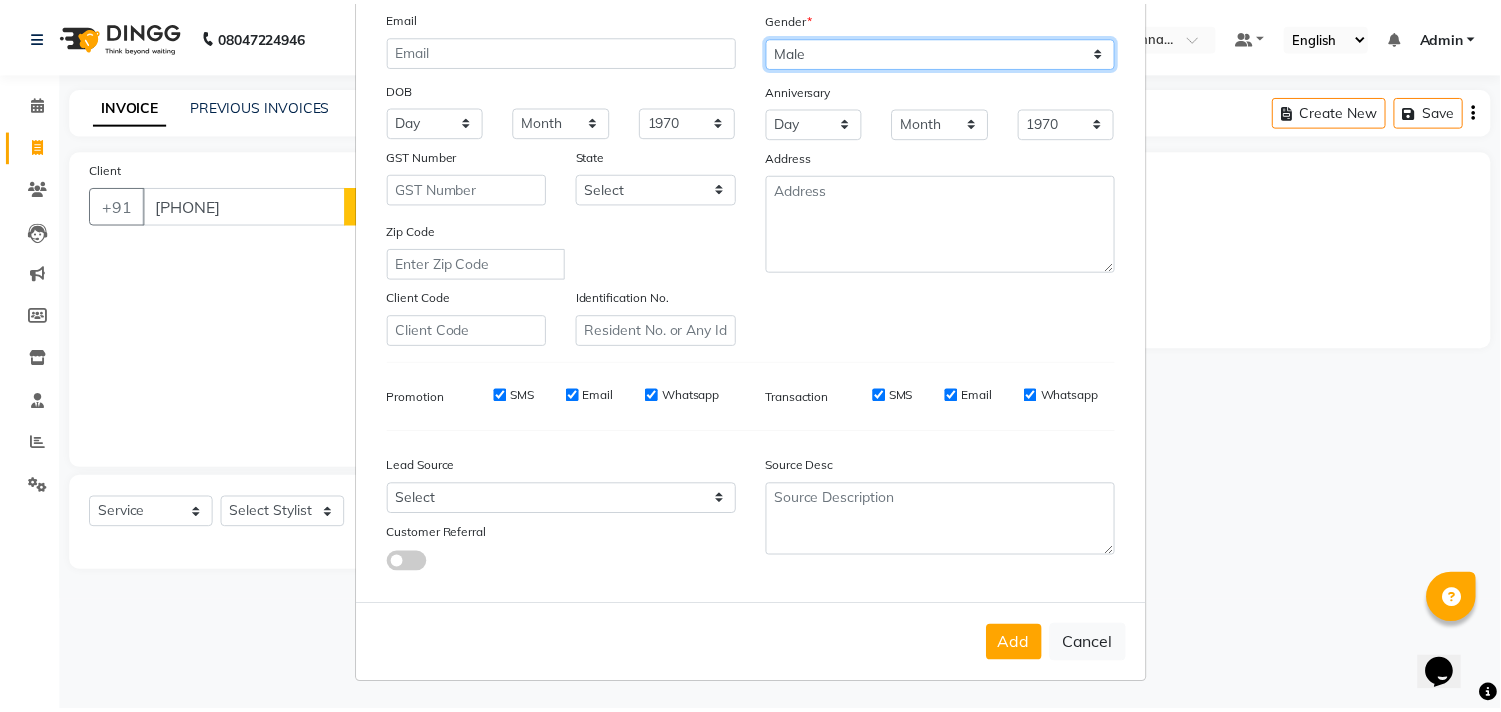 scroll, scrollTop: 212, scrollLeft: 0, axis: vertical 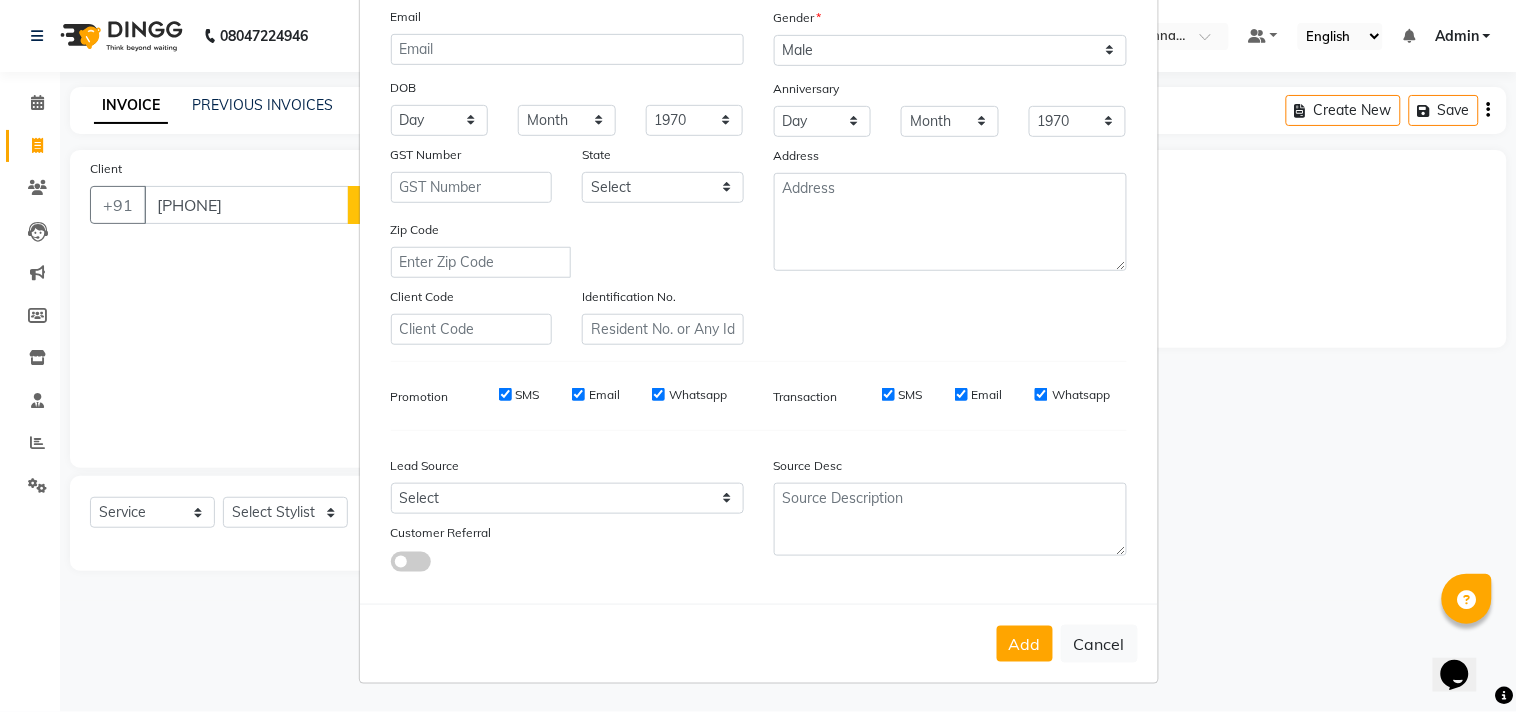 click on "Add   Cancel" at bounding box center [759, 643] 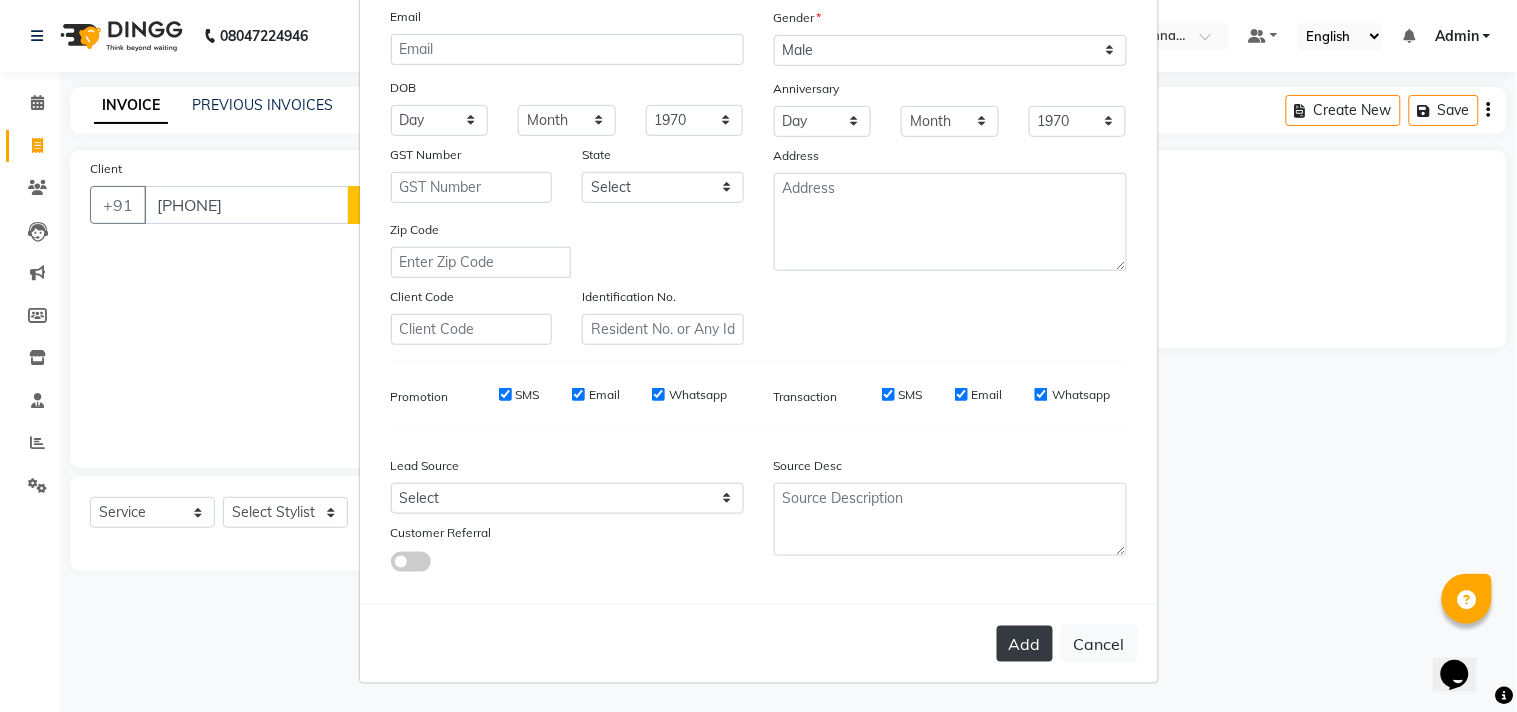 click on "Add" at bounding box center (1025, 644) 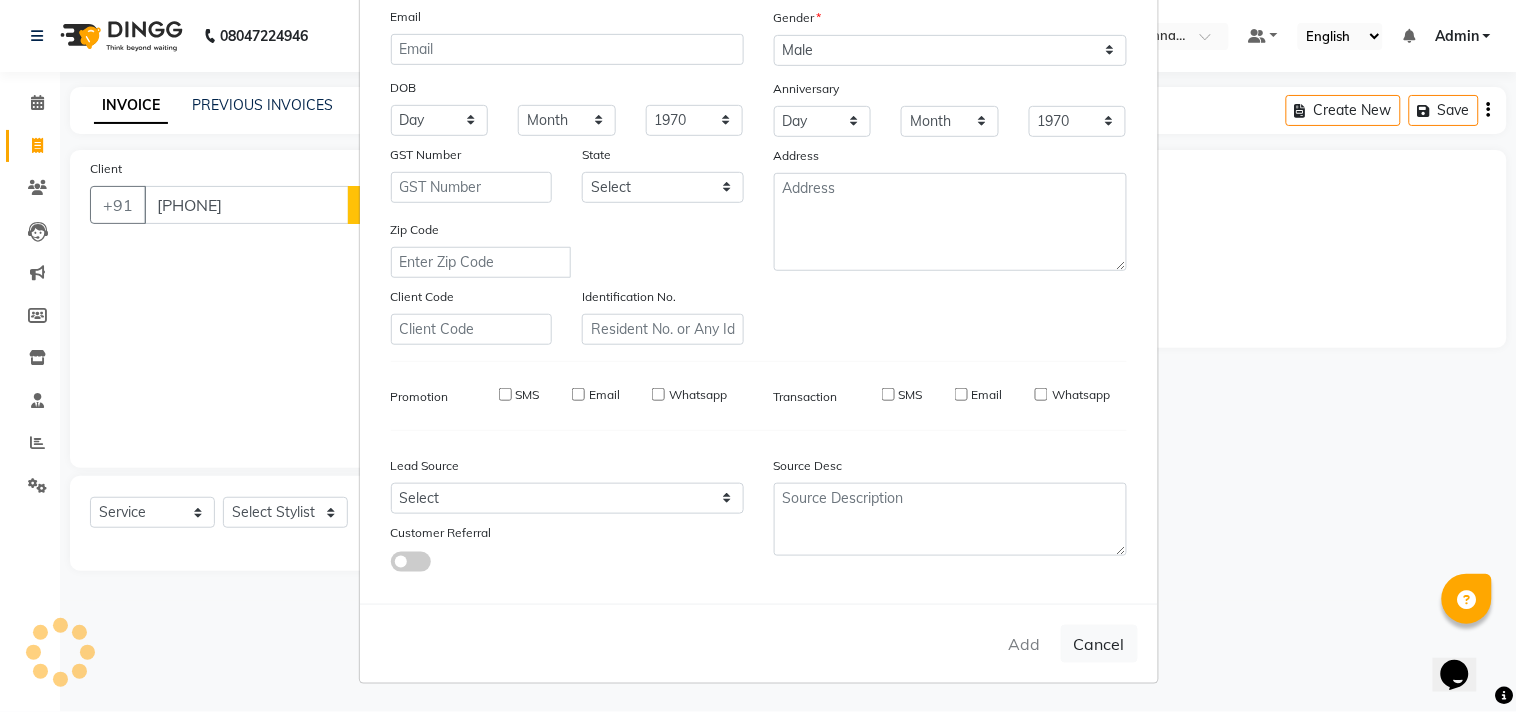 type 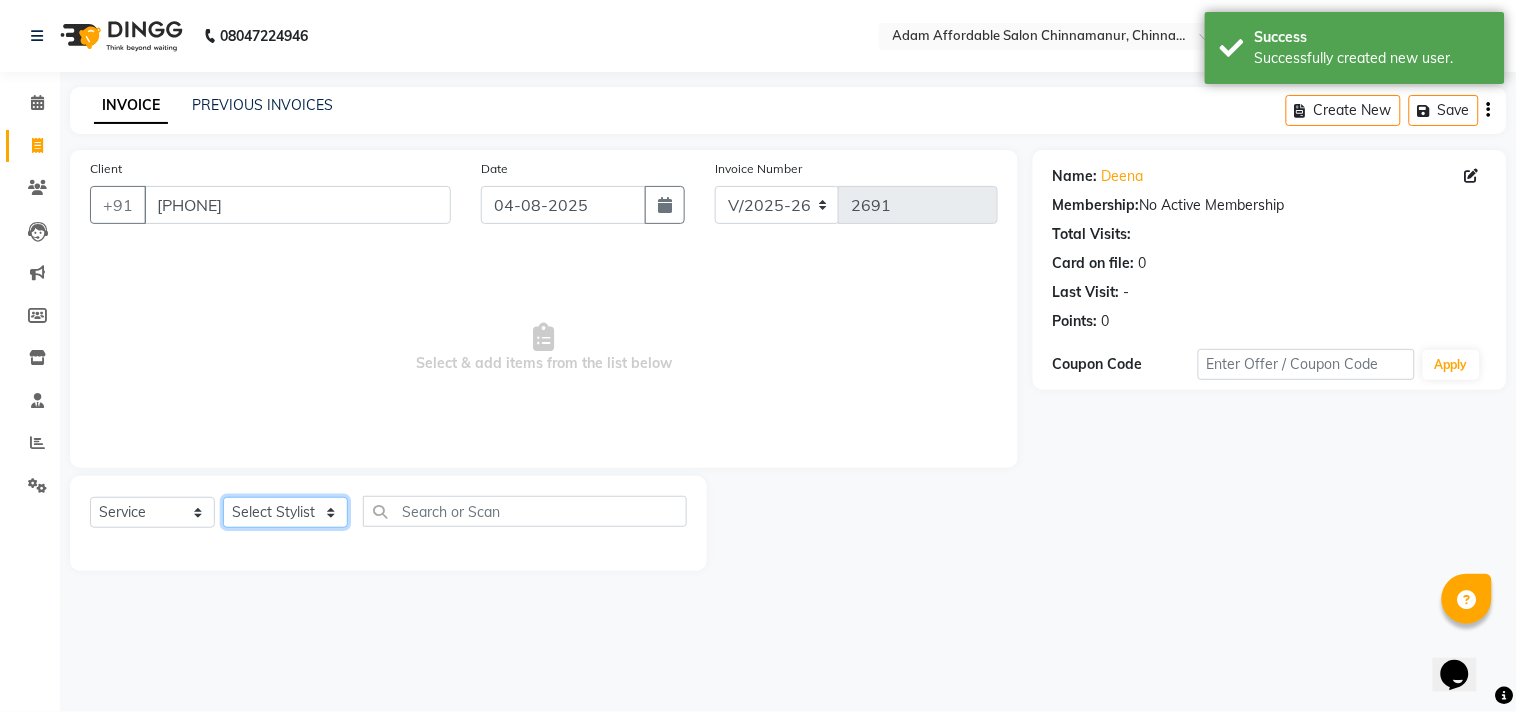click on "Select Stylist Admin Atif Ali Kaleem Kiran Salim Sameer Shahil Shoaib Sunny Yogesh" 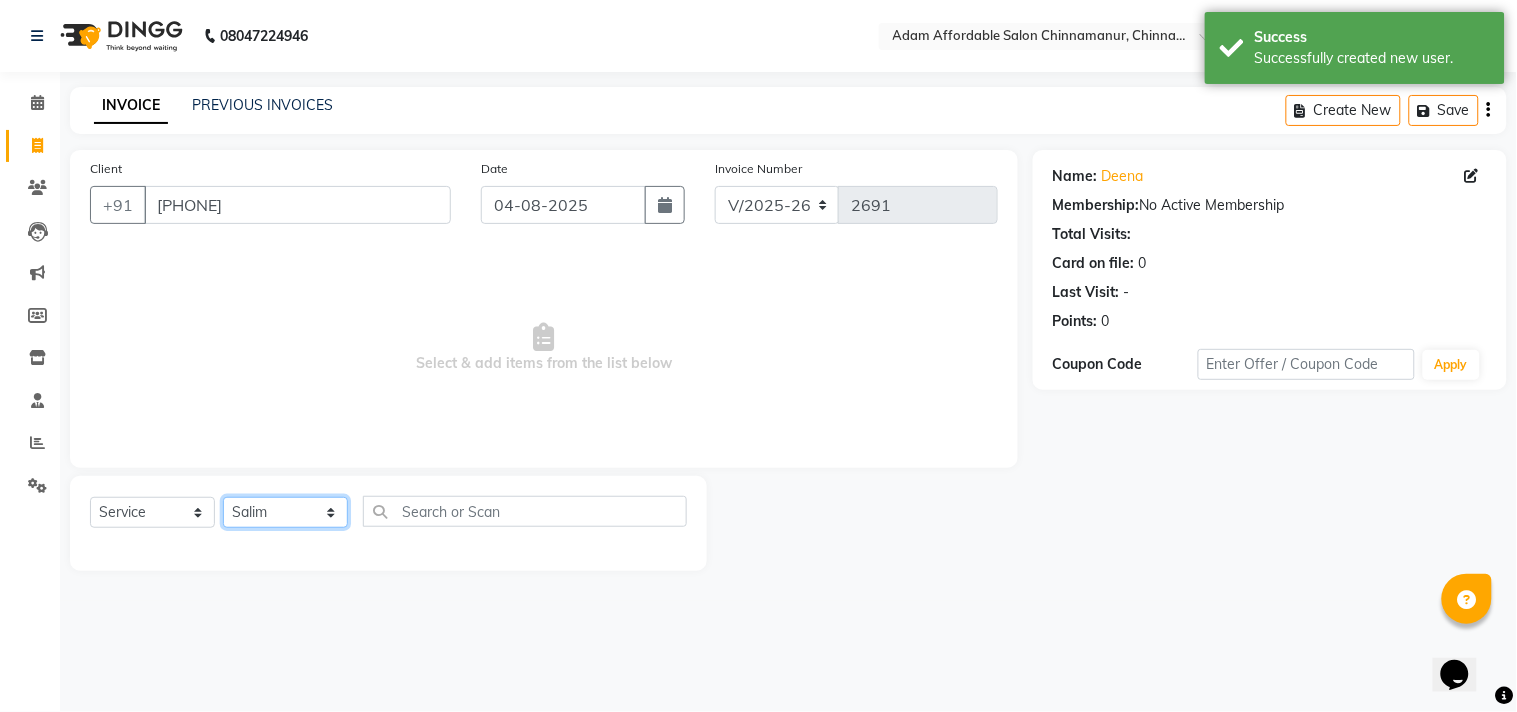 click on "Select Stylist Admin Atif Ali Kaleem Kiran Salim Sameer Shahil Shoaib Sunny Yogesh" 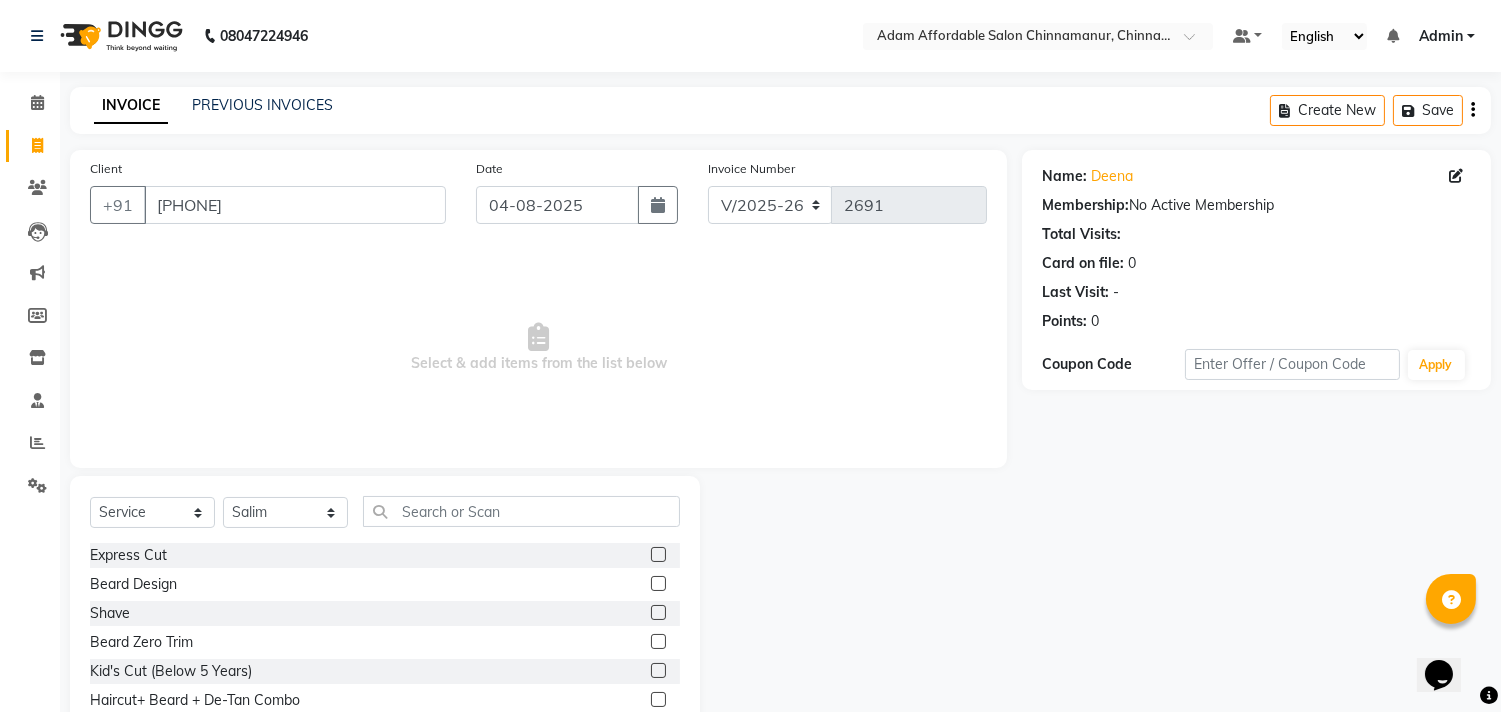click 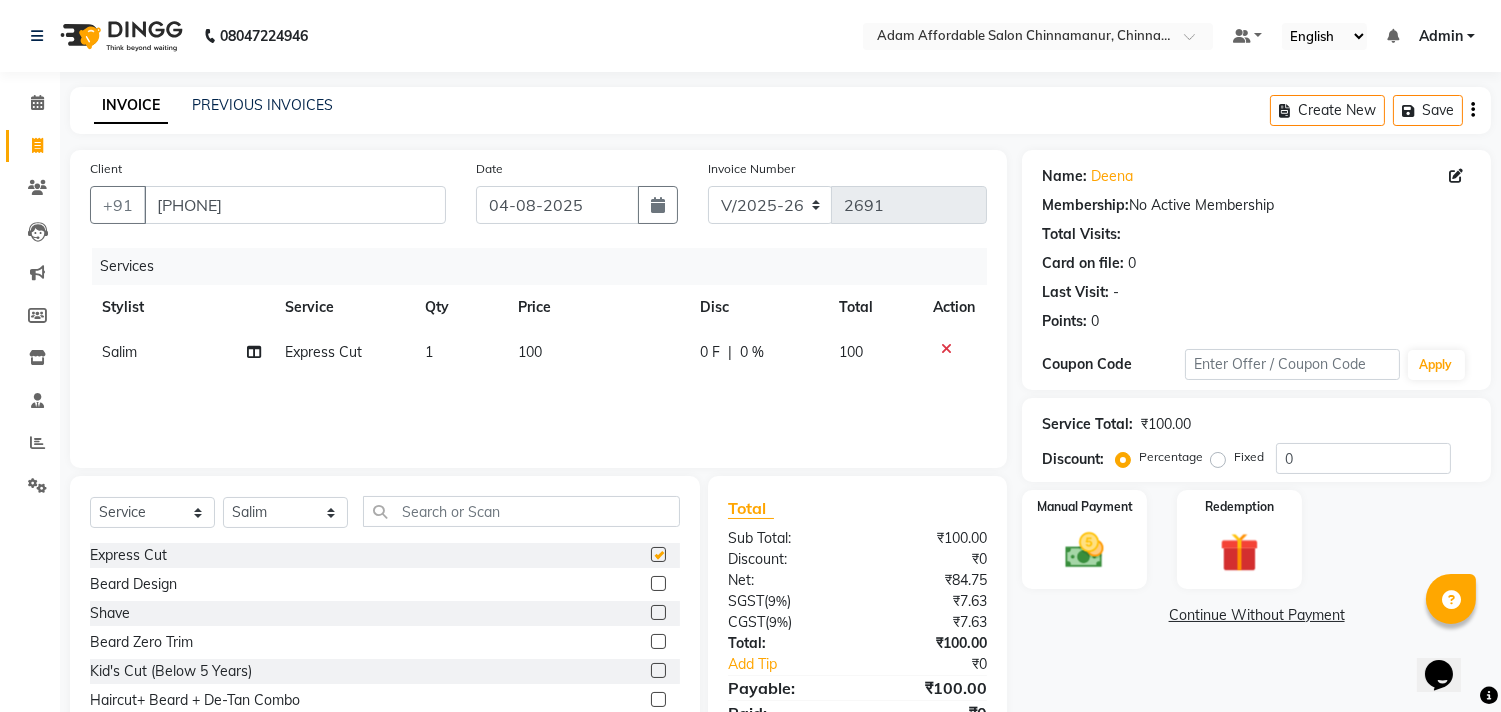 checkbox on "false" 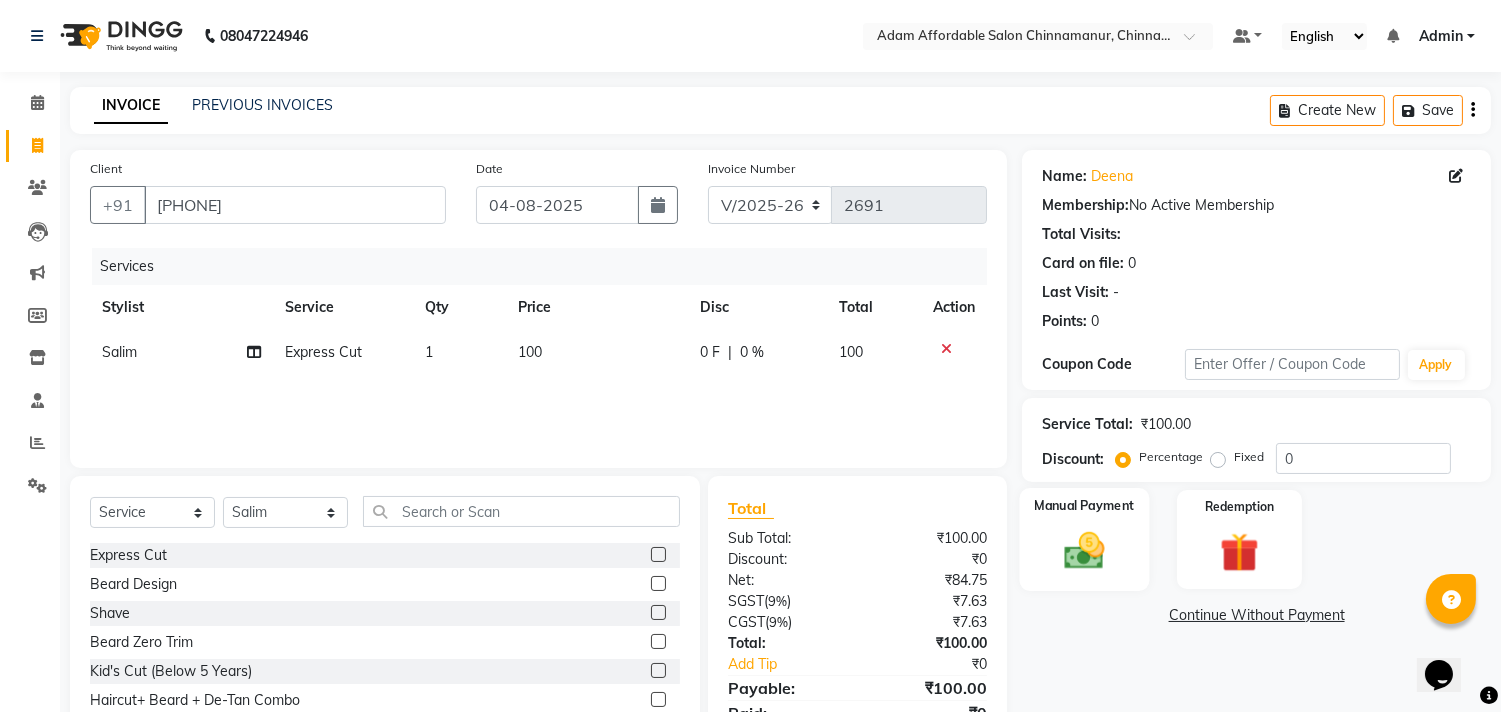 click 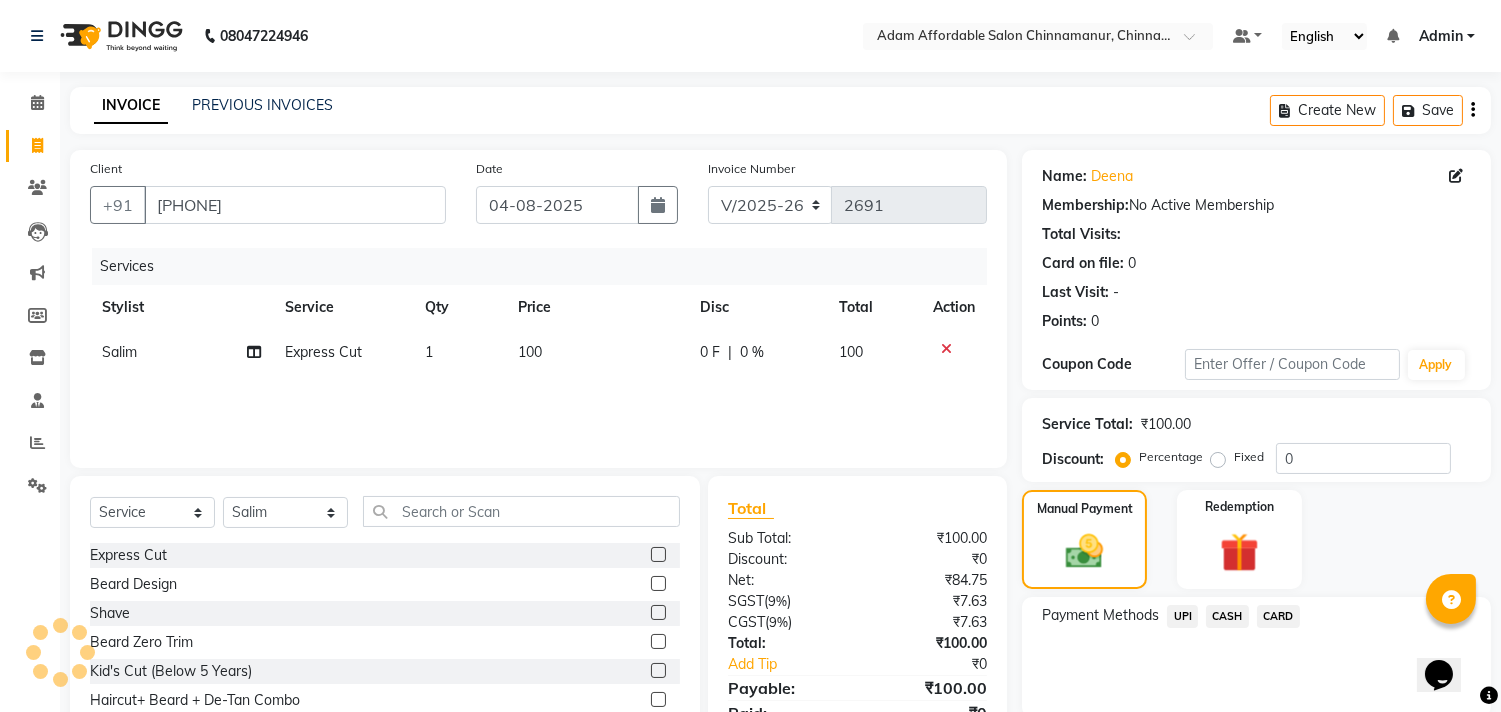 click on "CASH" 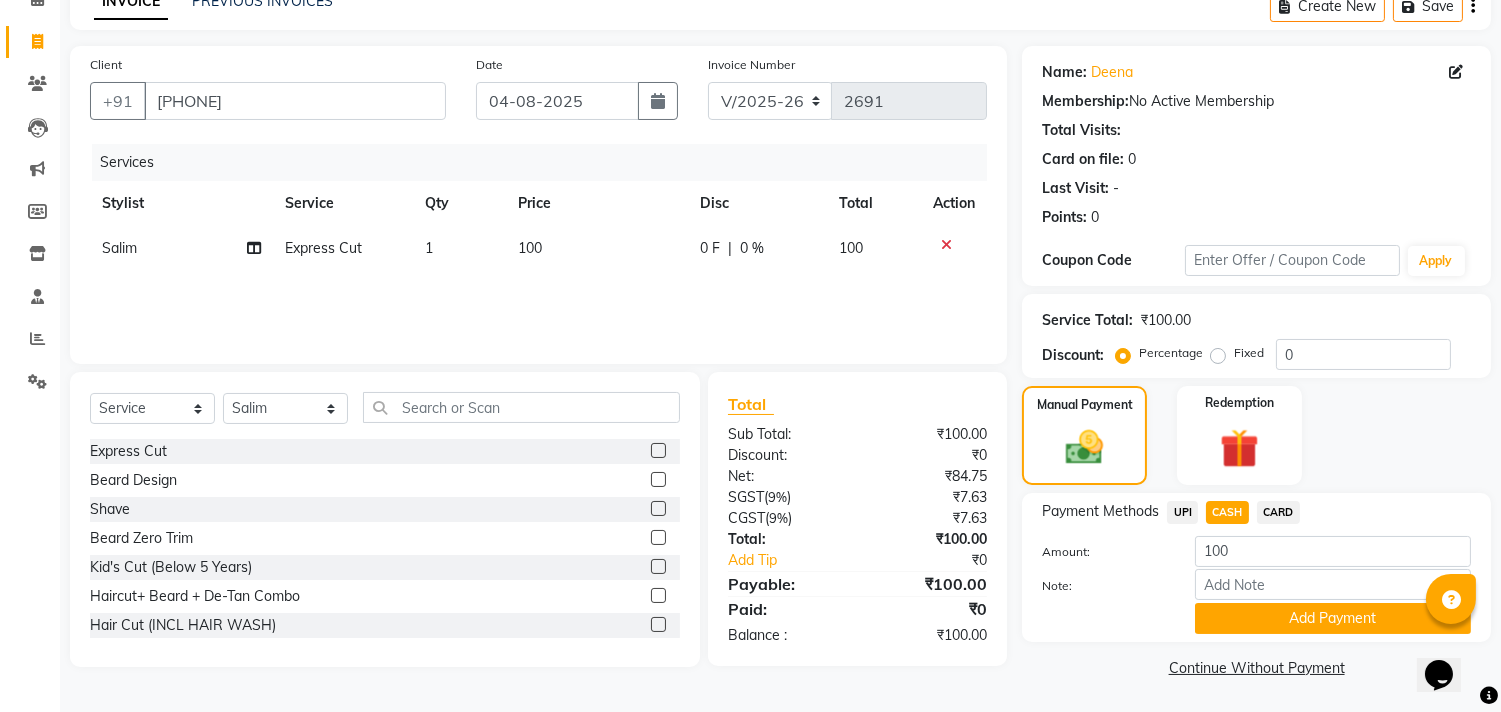 click on "Add Payment" 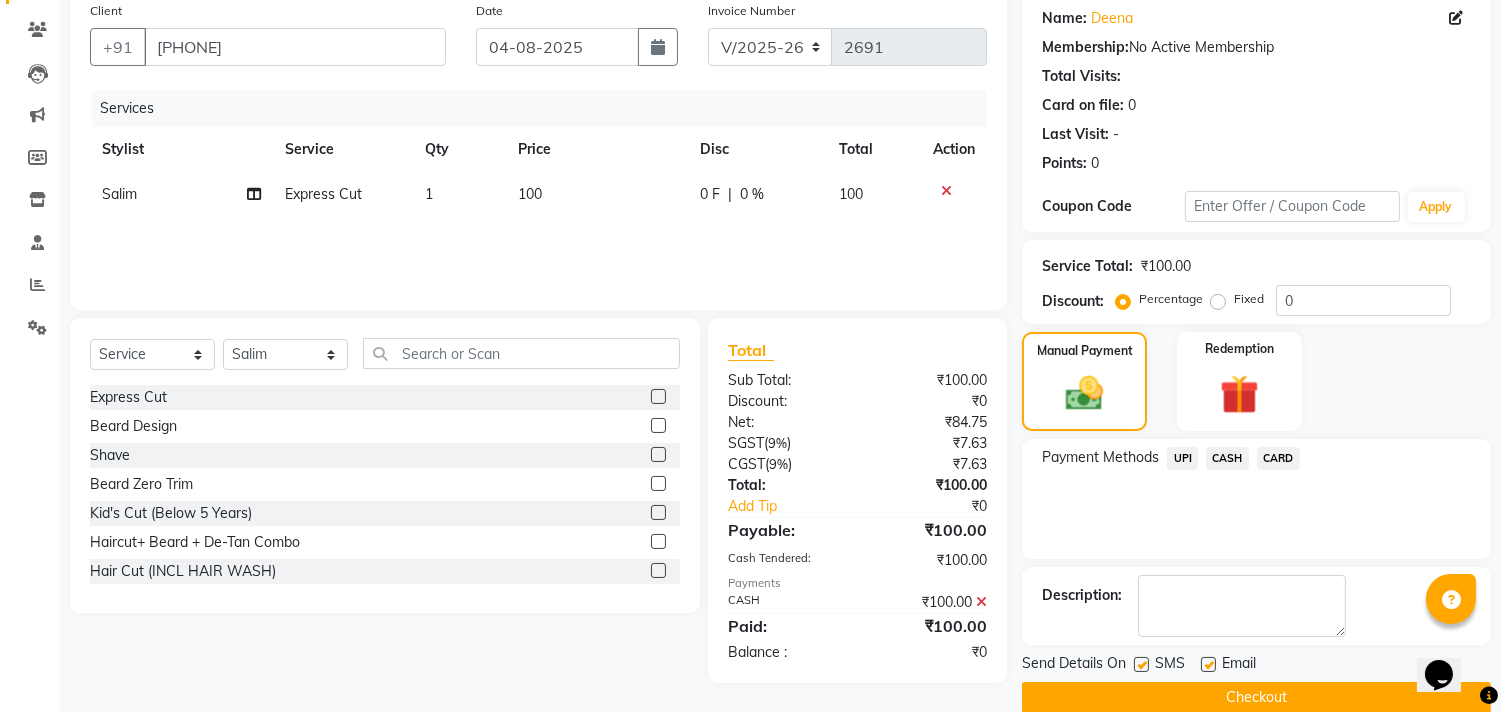 scroll, scrollTop: 187, scrollLeft: 0, axis: vertical 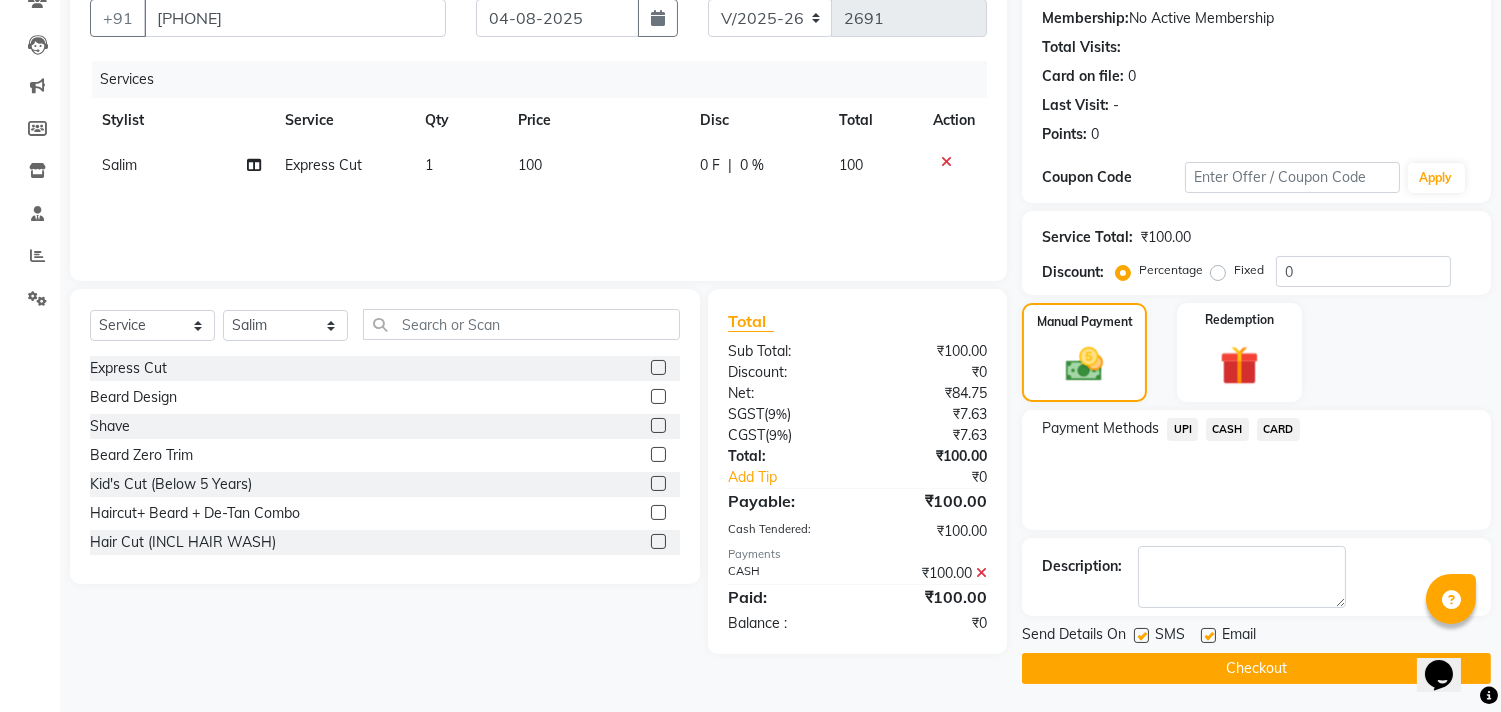 click on "Checkout" 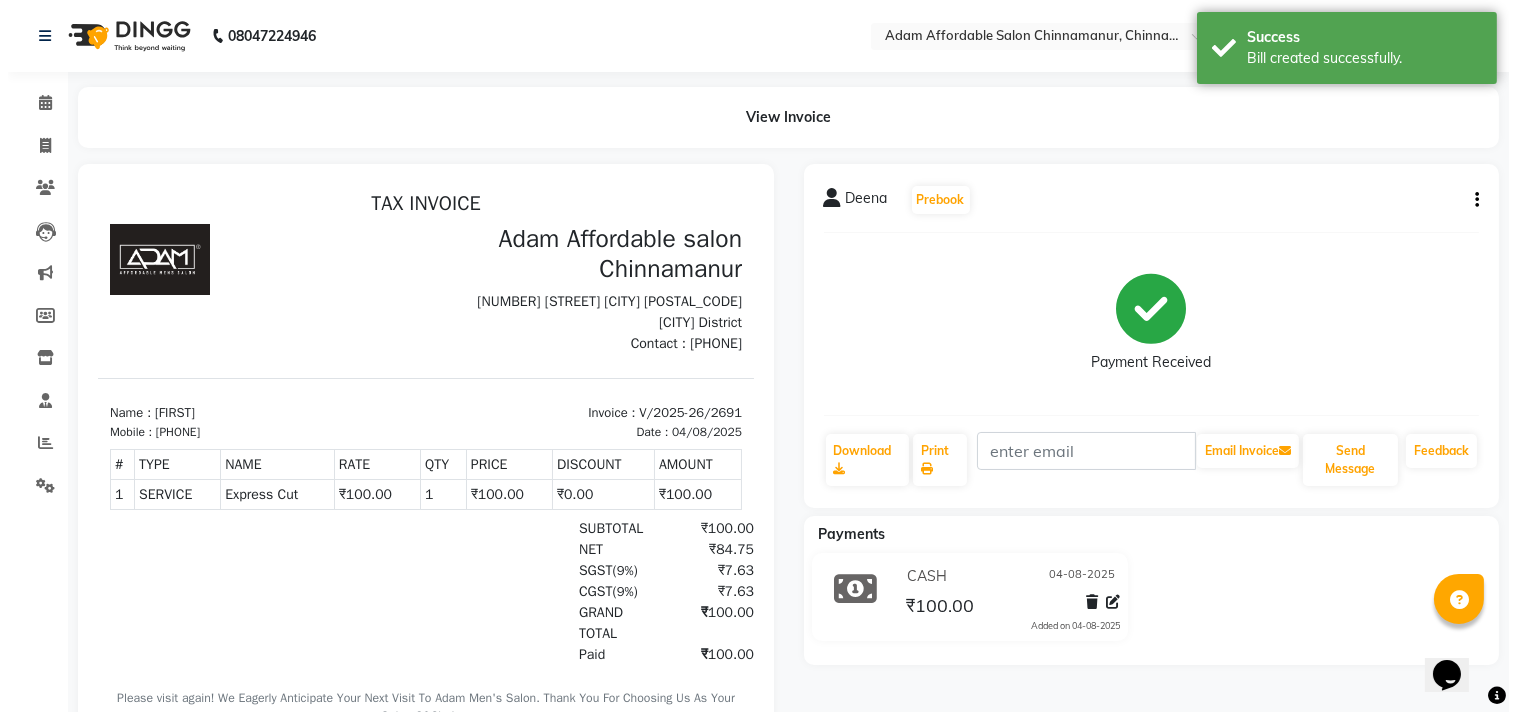 scroll, scrollTop: 0, scrollLeft: 0, axis: both 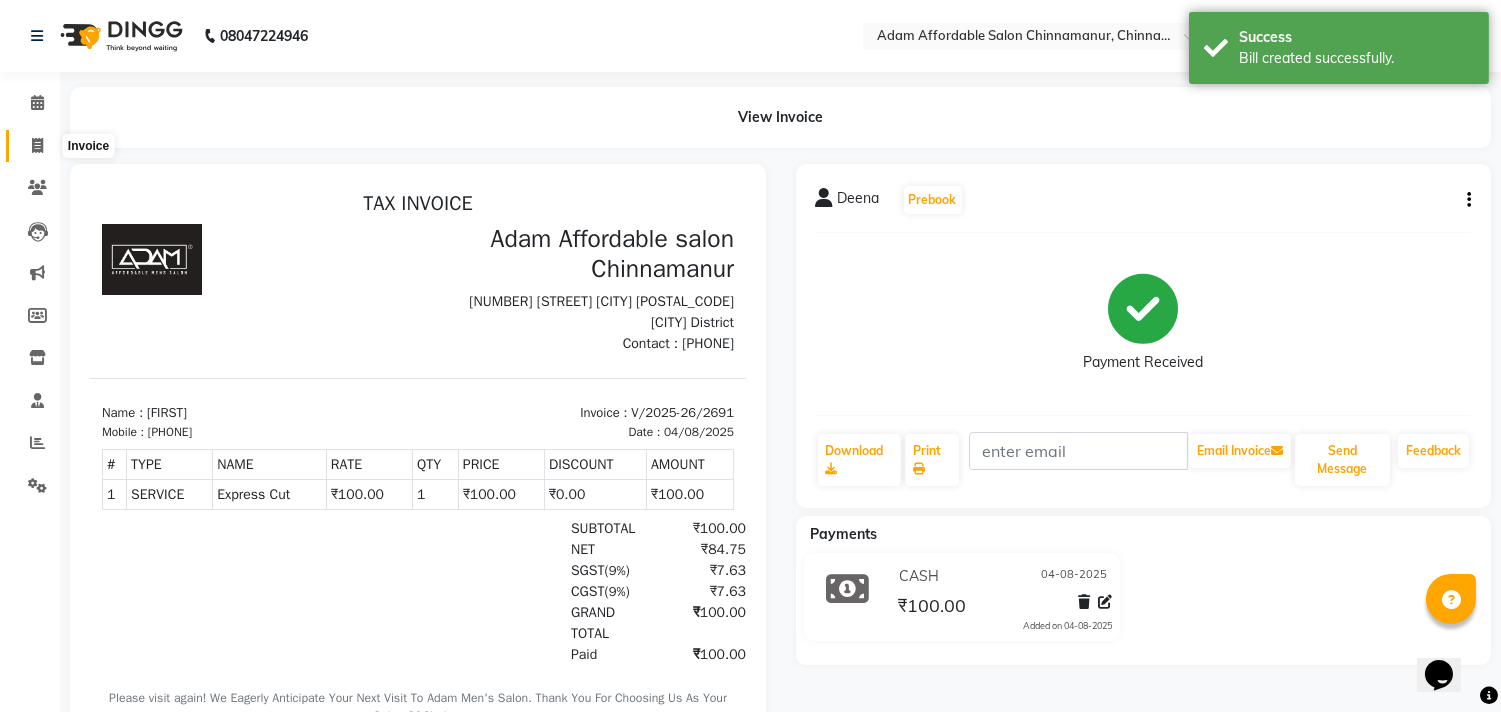 click 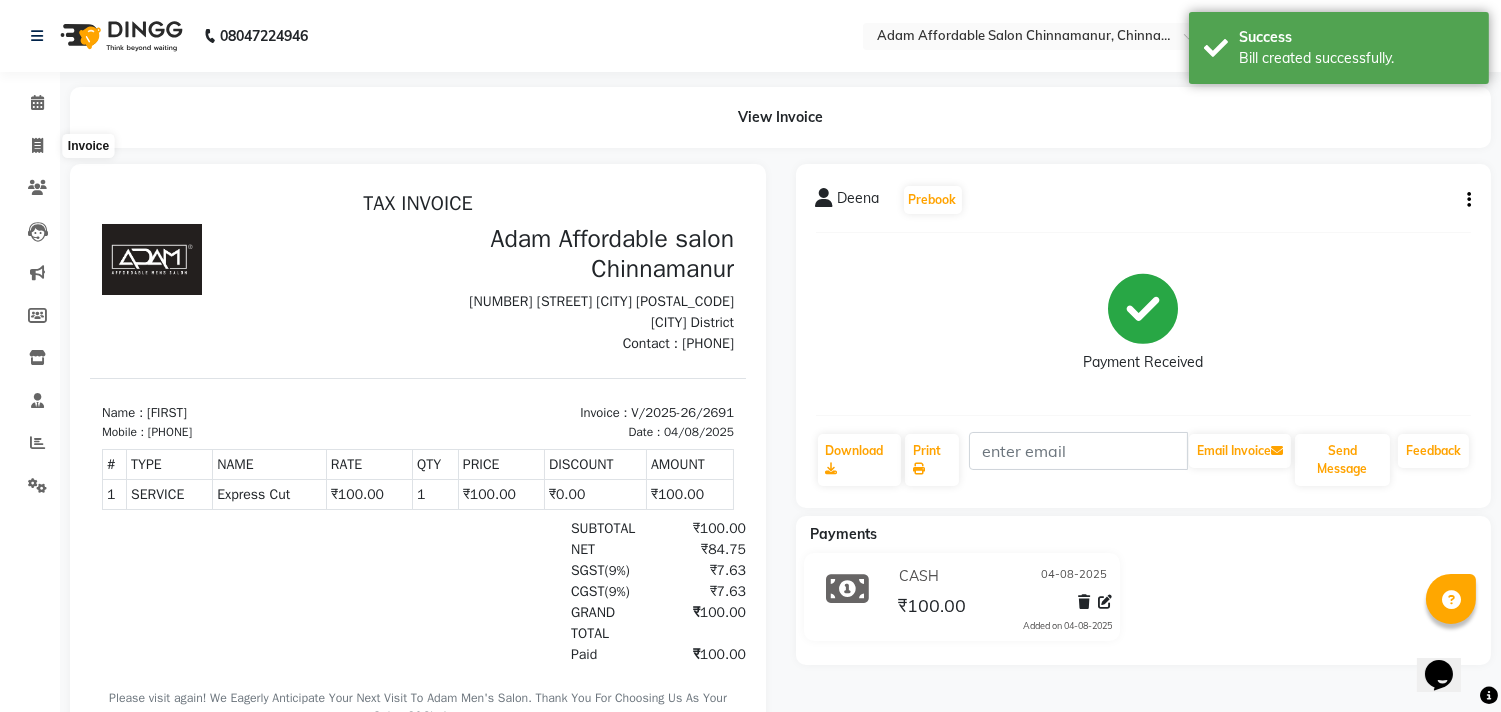 select on "service" 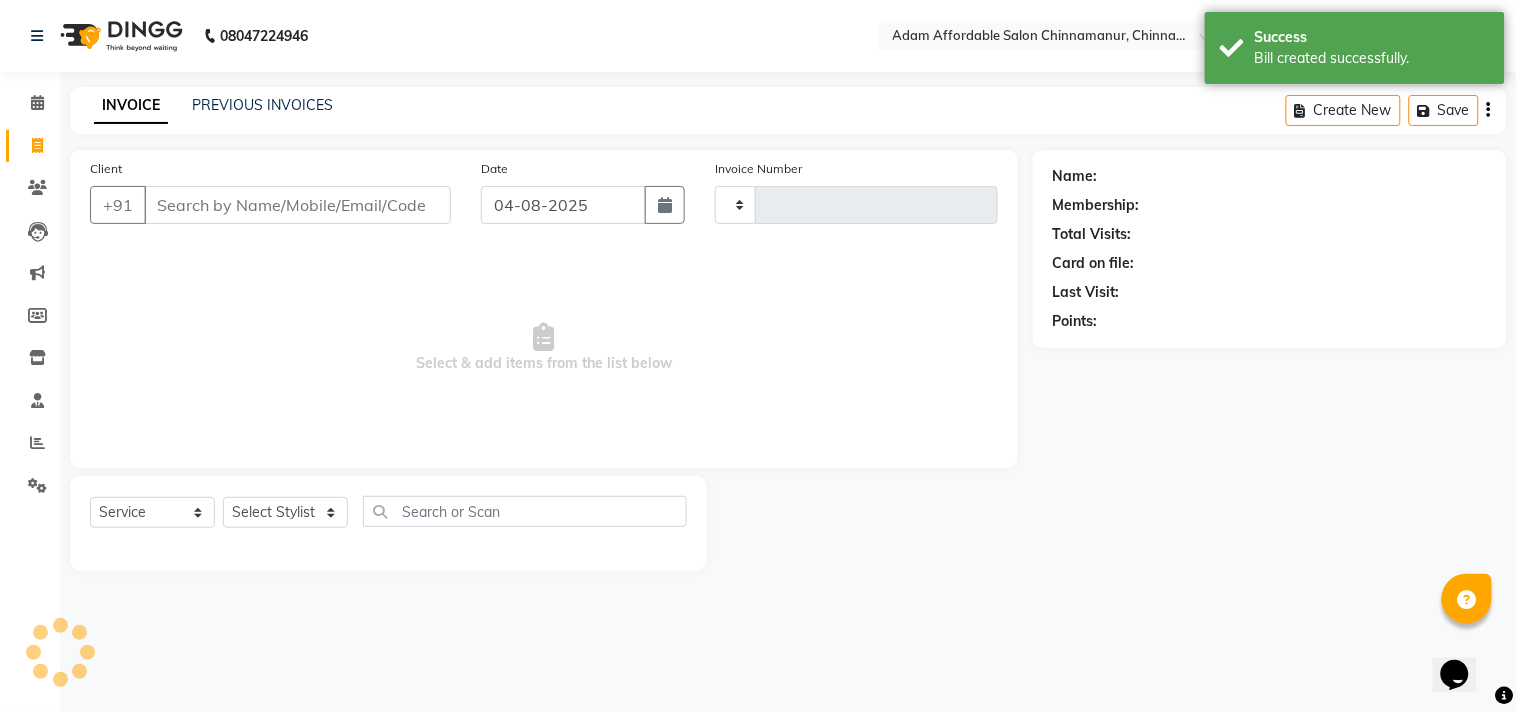 type on "2692" 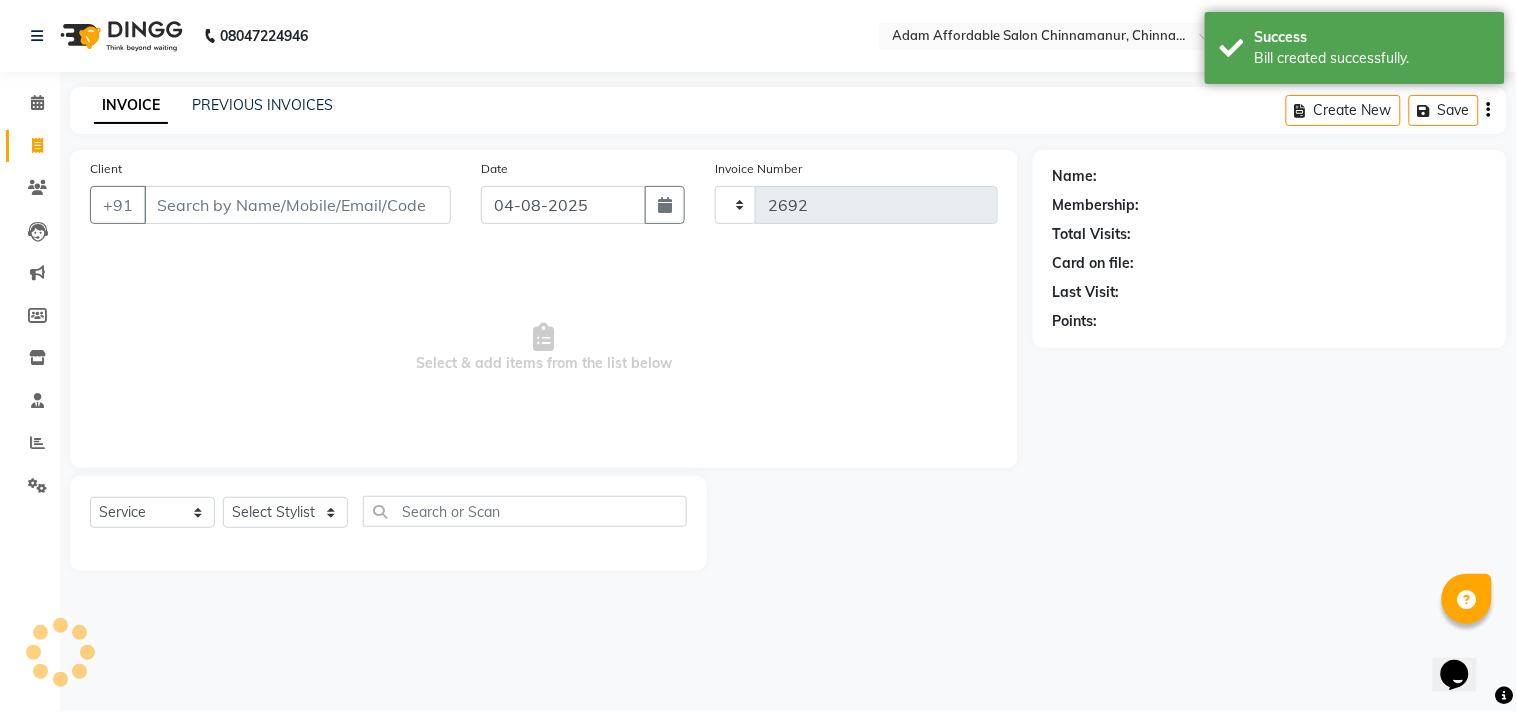 select on "8329" 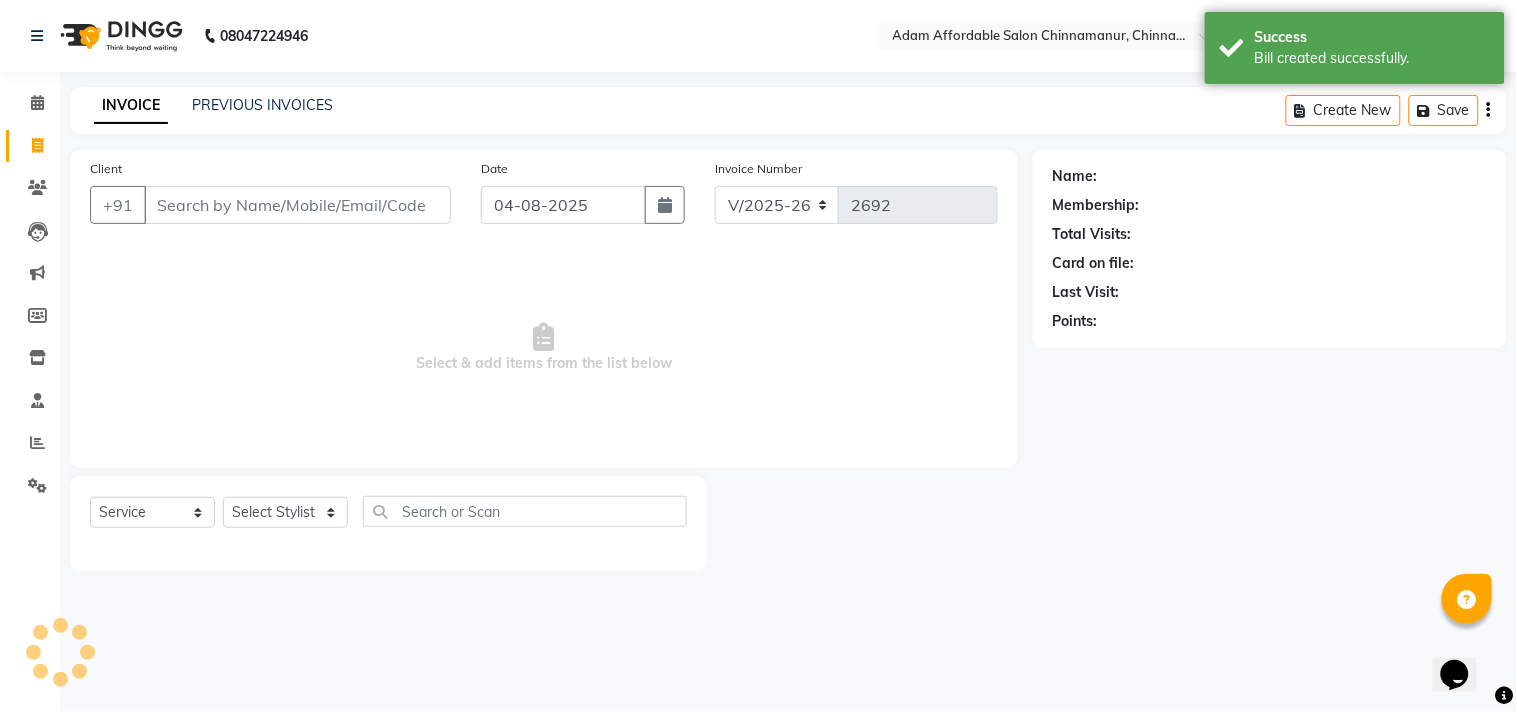 click on "Client" at bounding box center [297, 205] 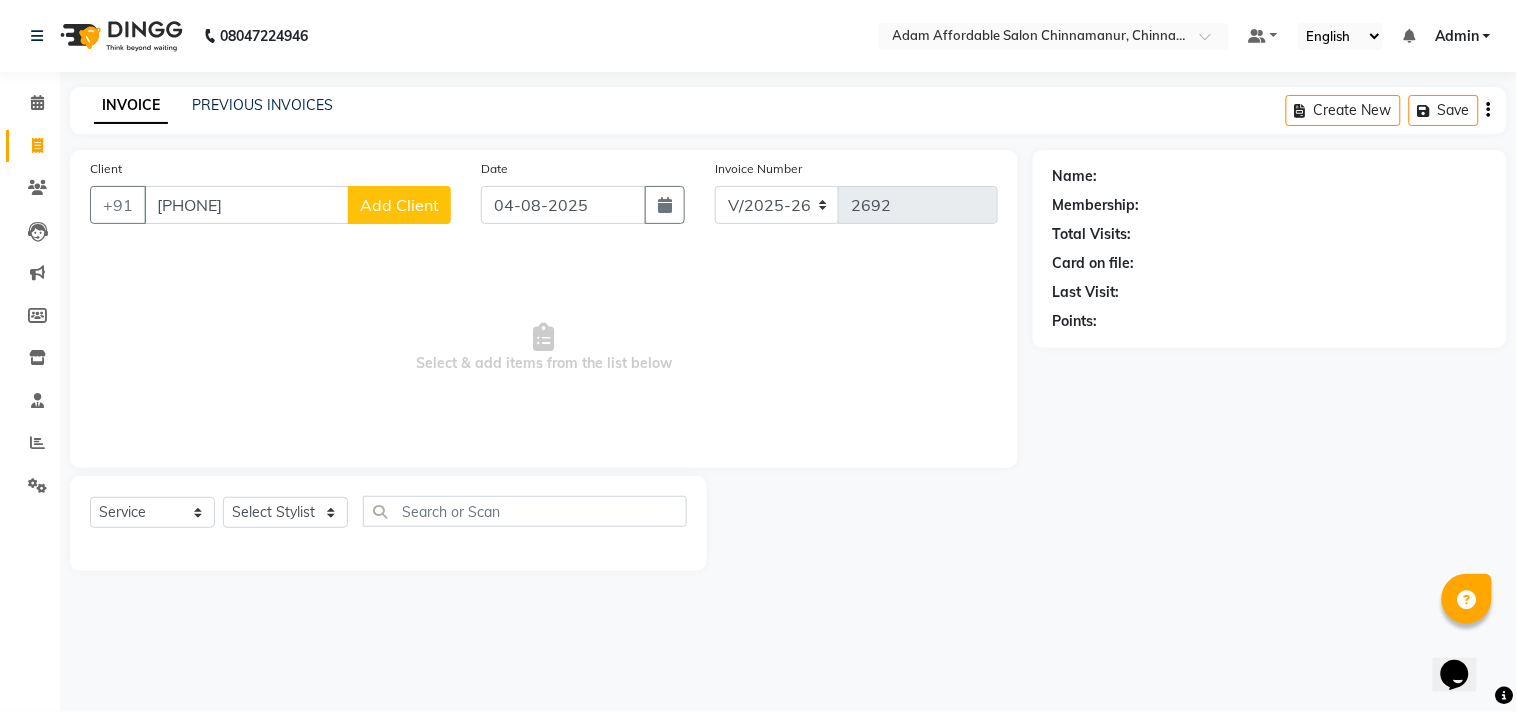 type on "[PHONE]" 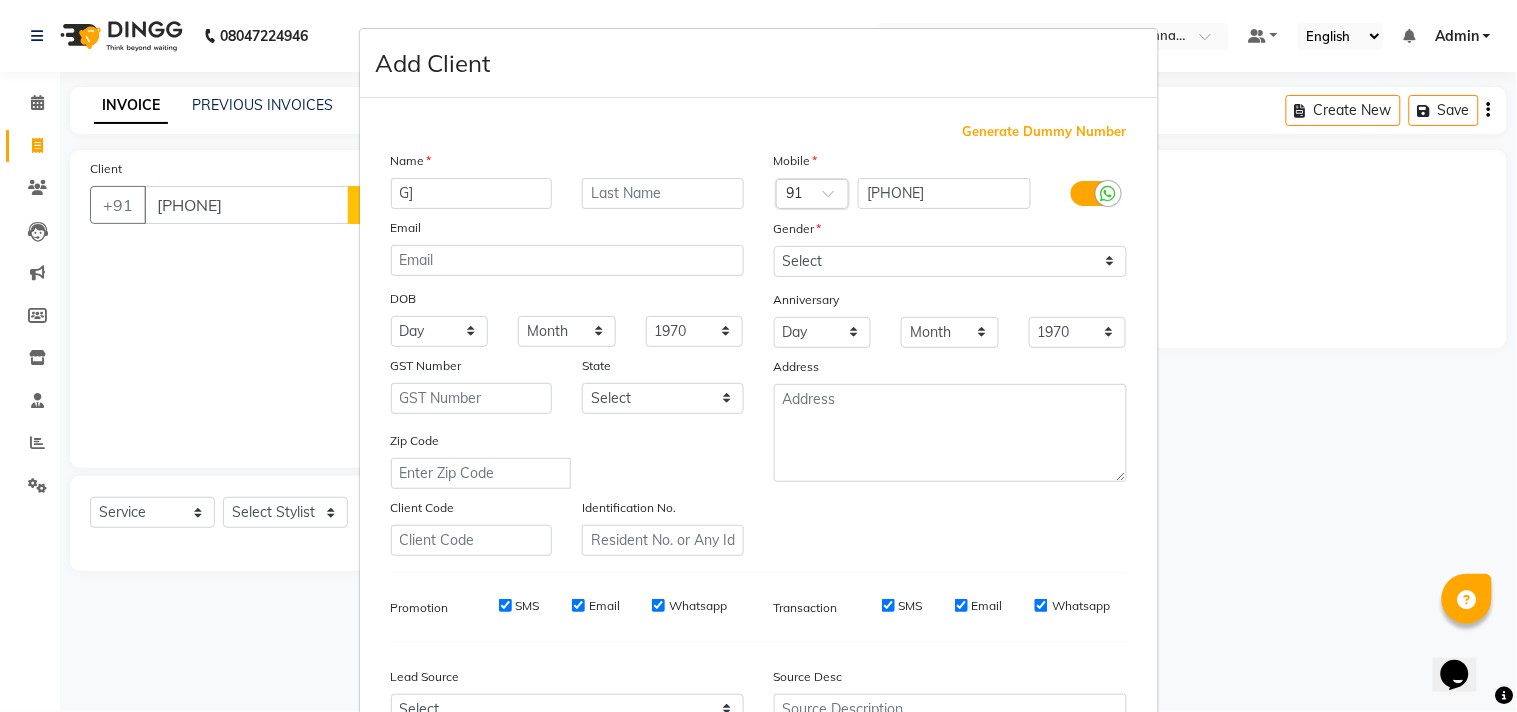 type on "G" 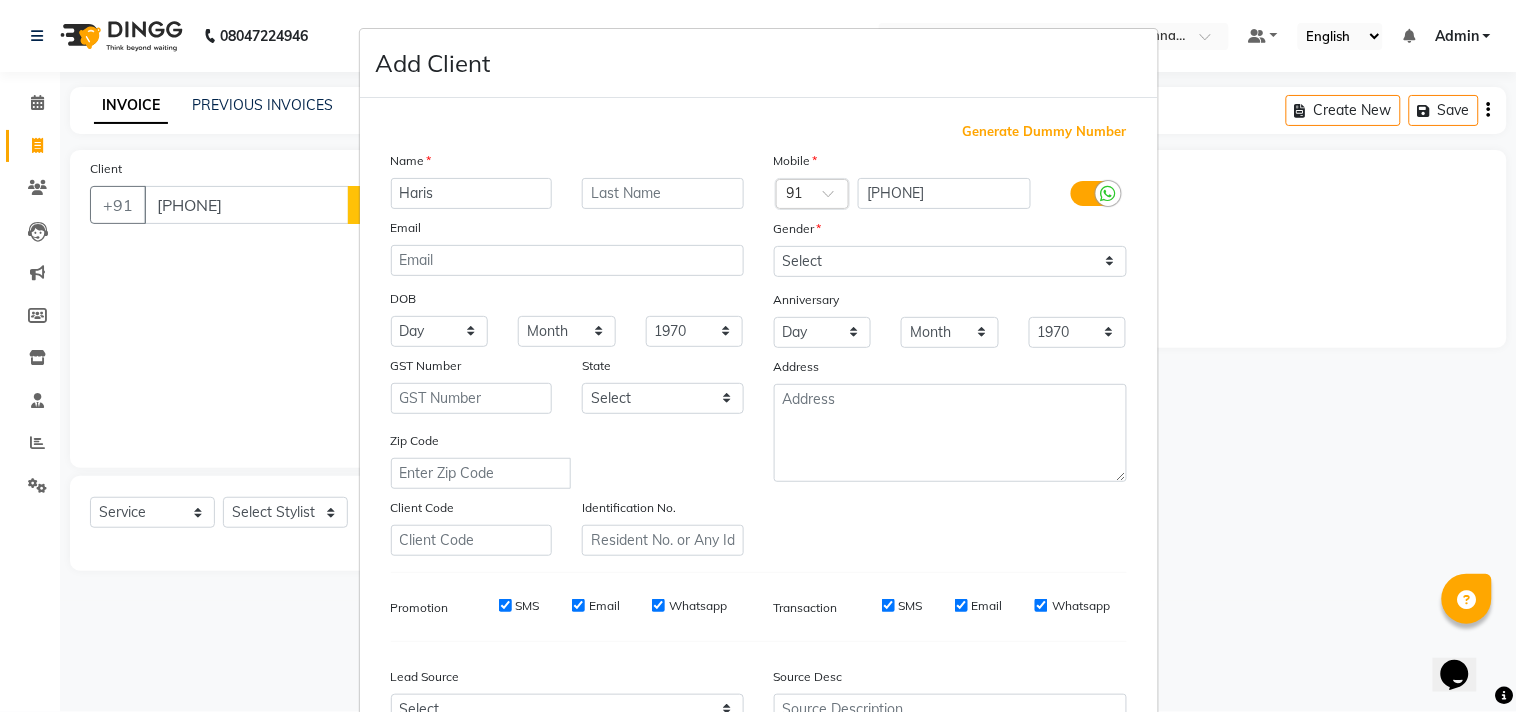 type on "Haris" 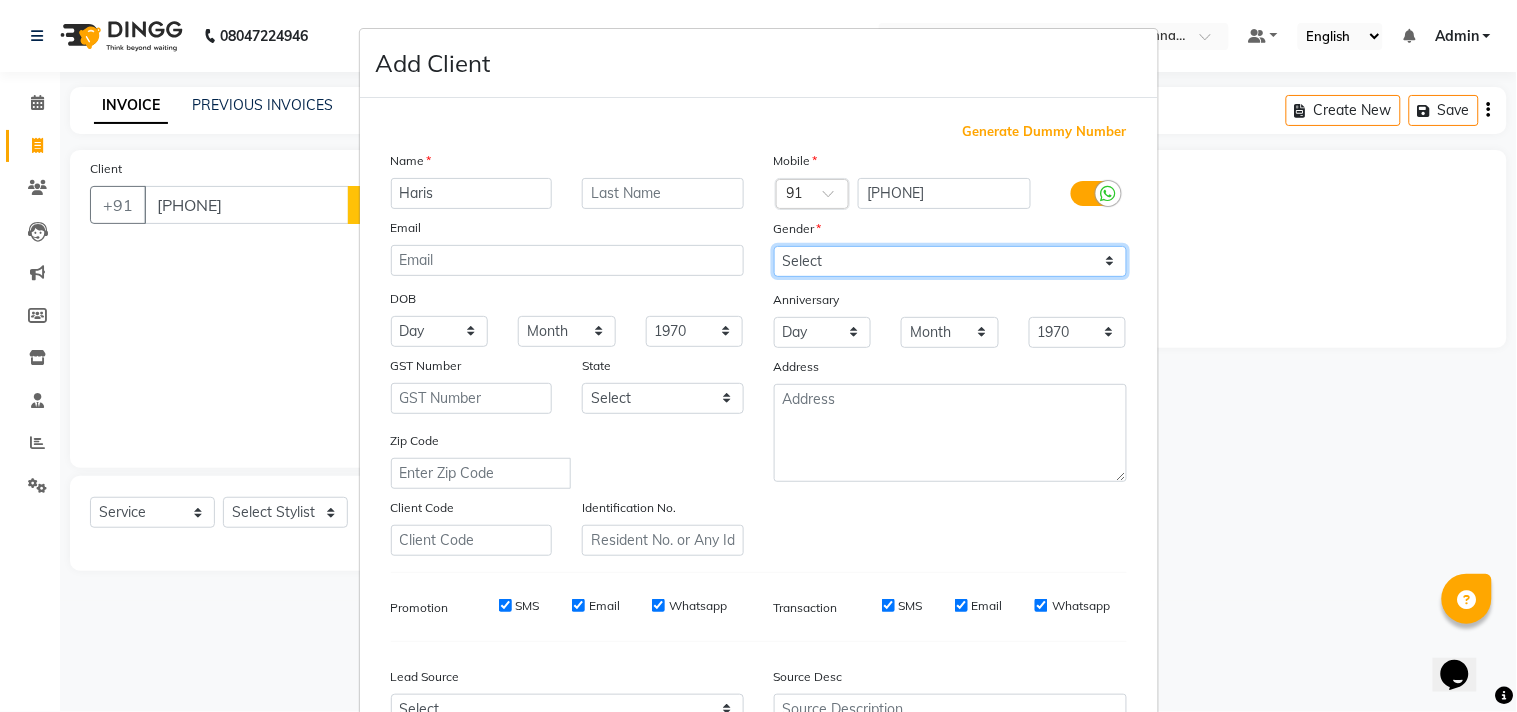click on "Select Male Female Other Prefer Not To Say" at bounding box center [950, 261] 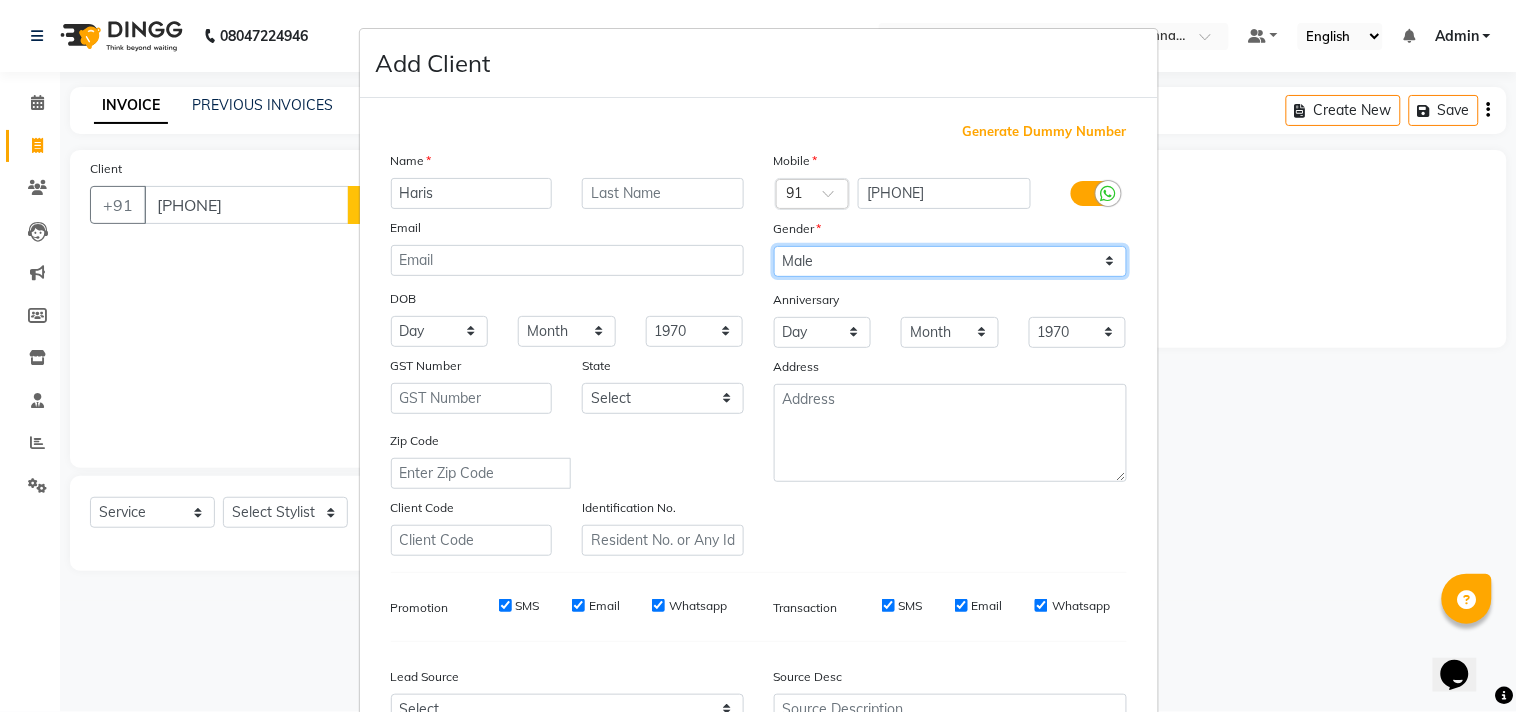 click on "Select Male Female Other Prefer Not To Say" at bounding box center (950, 261) 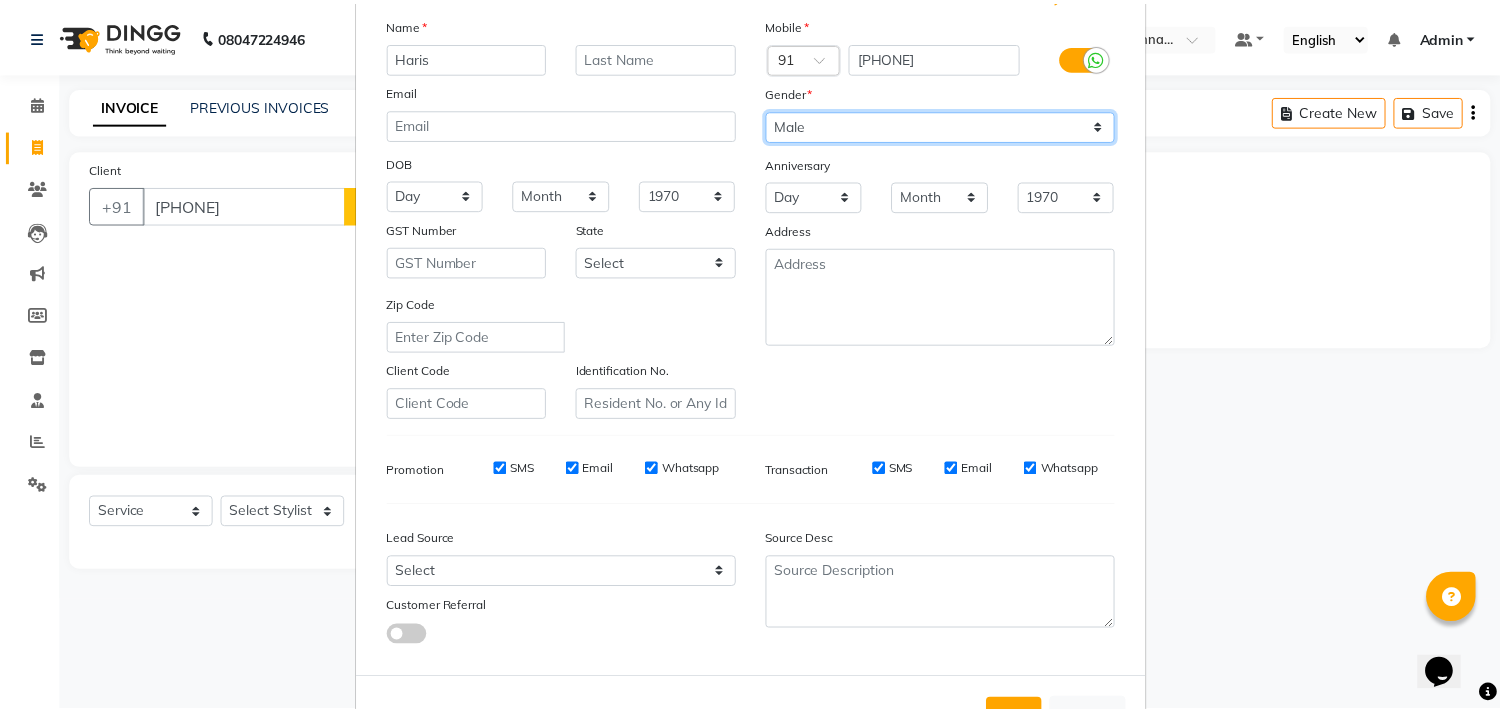scroll, scrollTop: 212, scrollLeft: 0, axis: vertical 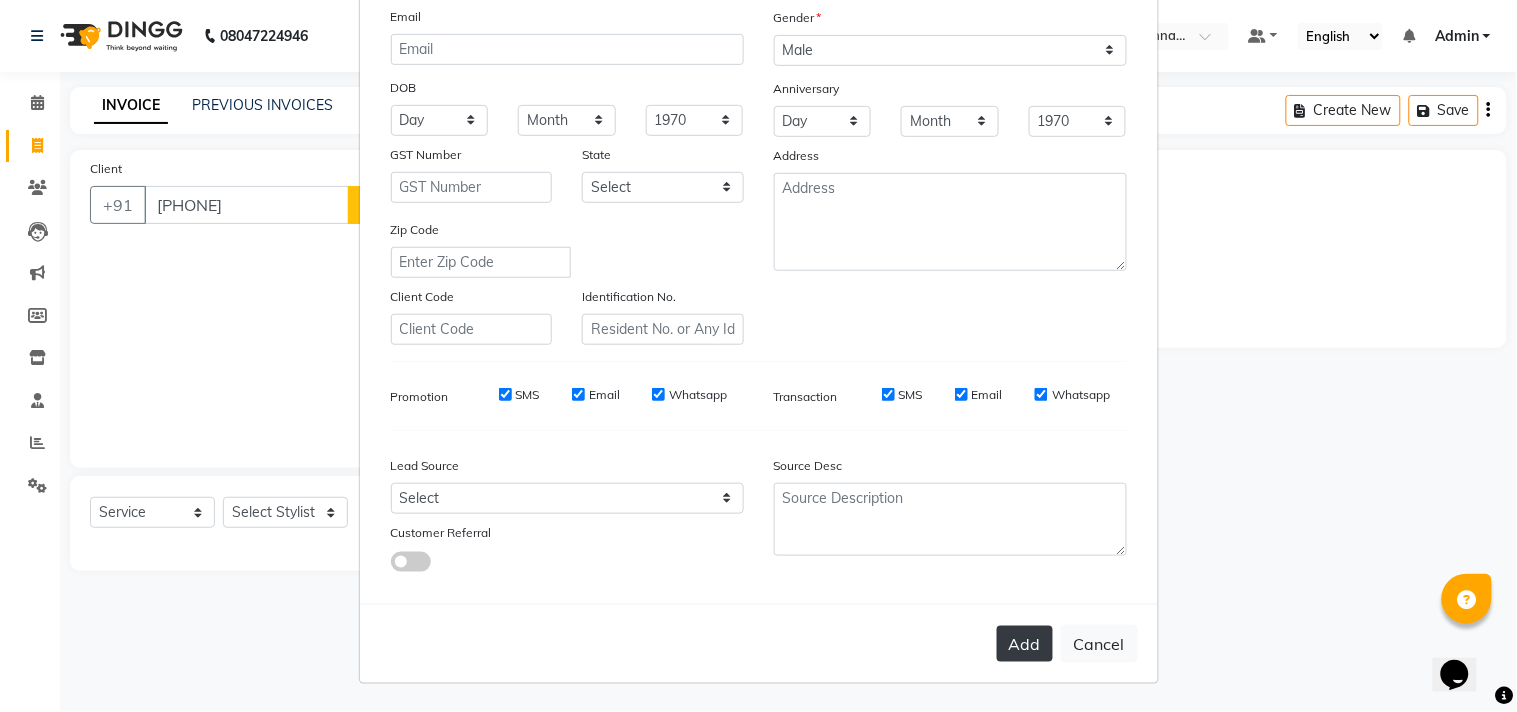 click on "Add" at bounding box center [1025, 644] 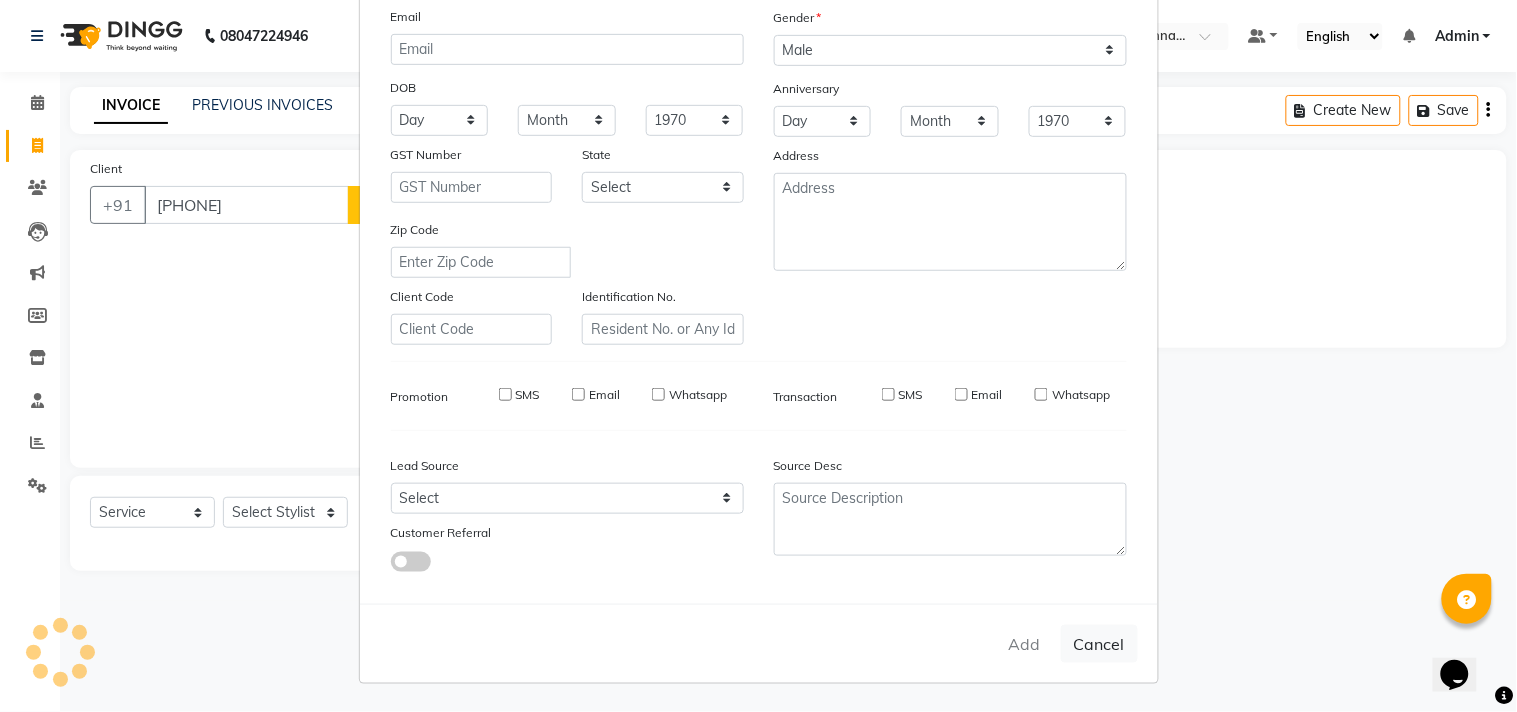 type 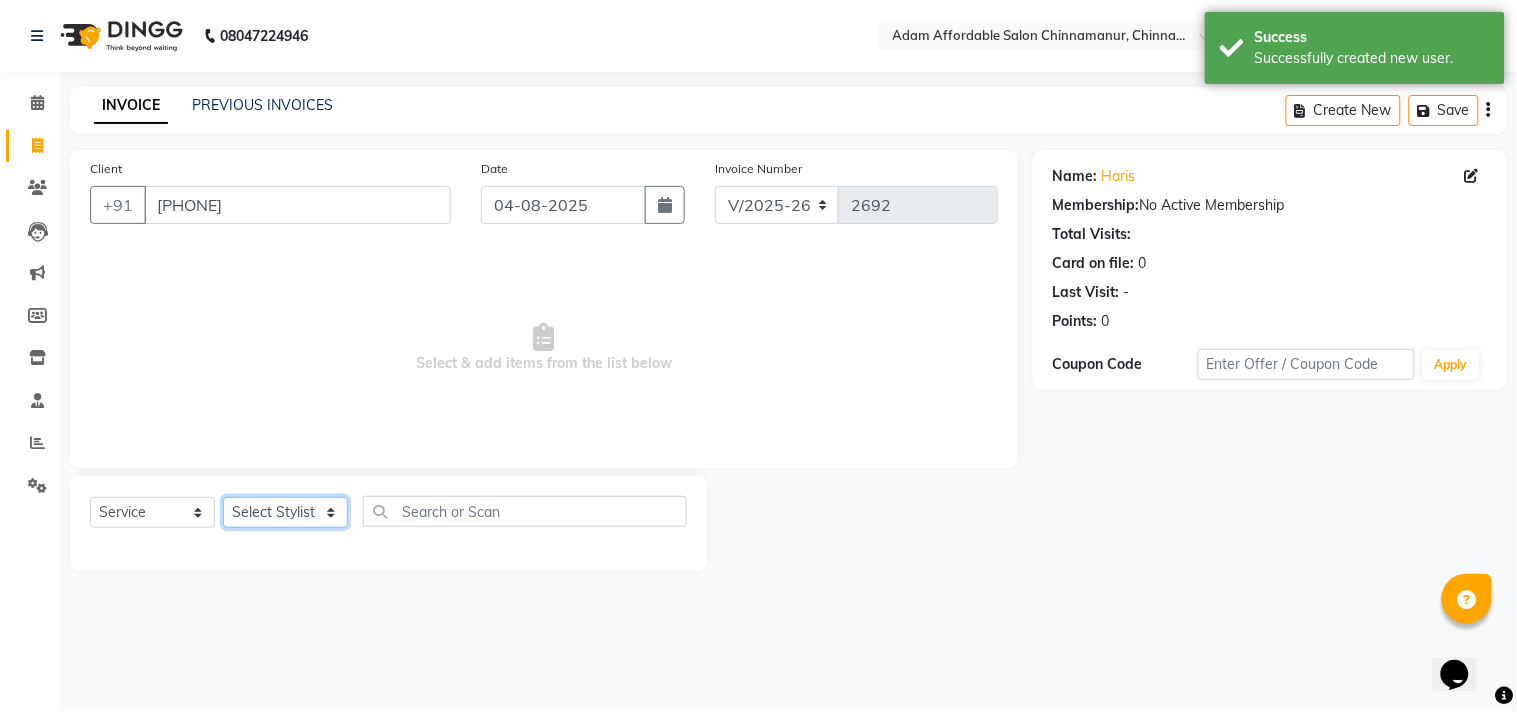 click on "Select Stylist Admin Atif Ali Kaleem Kiran Salim Sameer Shahil Shoaib Sunny Yogesh" 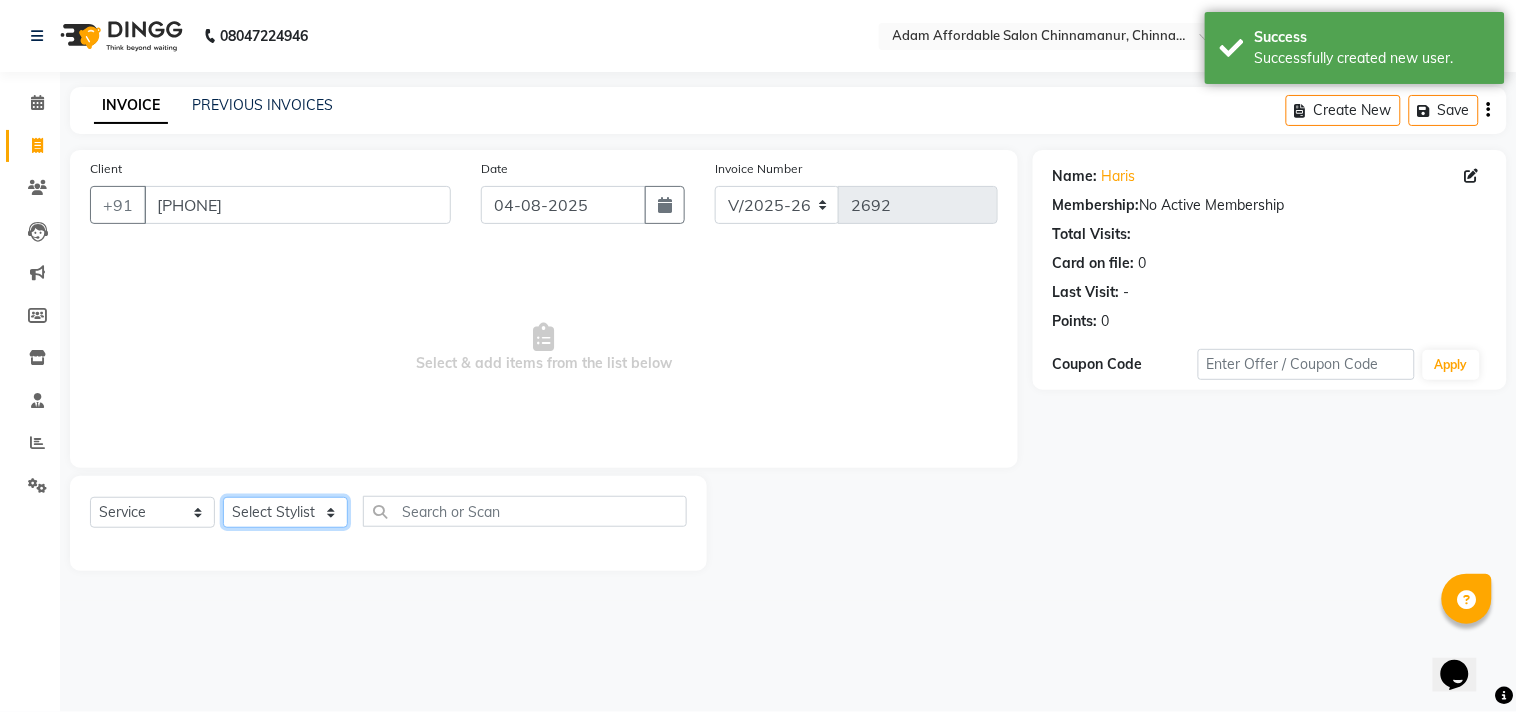 select on "86683" 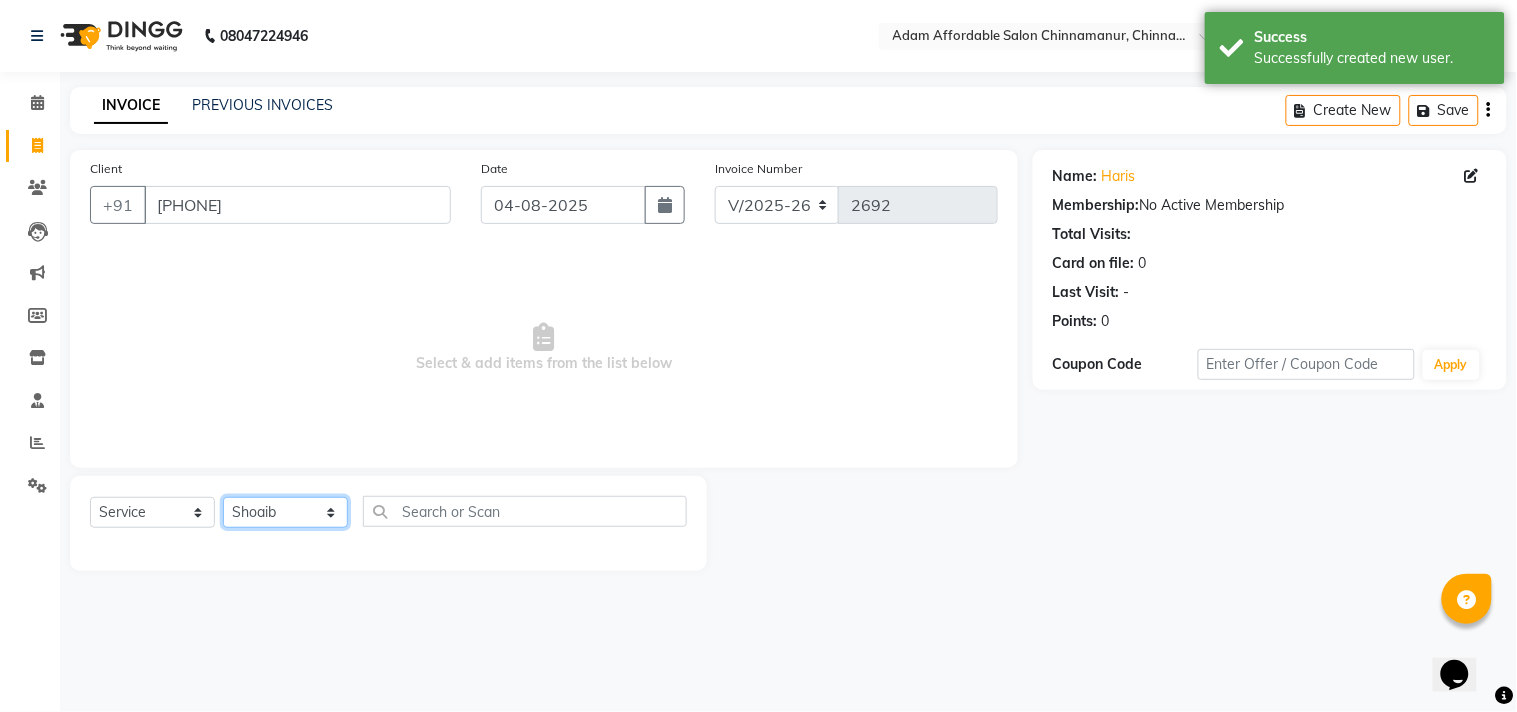 click on "Select Stylist Admin Atif Ali Kaleem Kiran Salim Sameer Shahil Shoaib Sunny Yogesh" 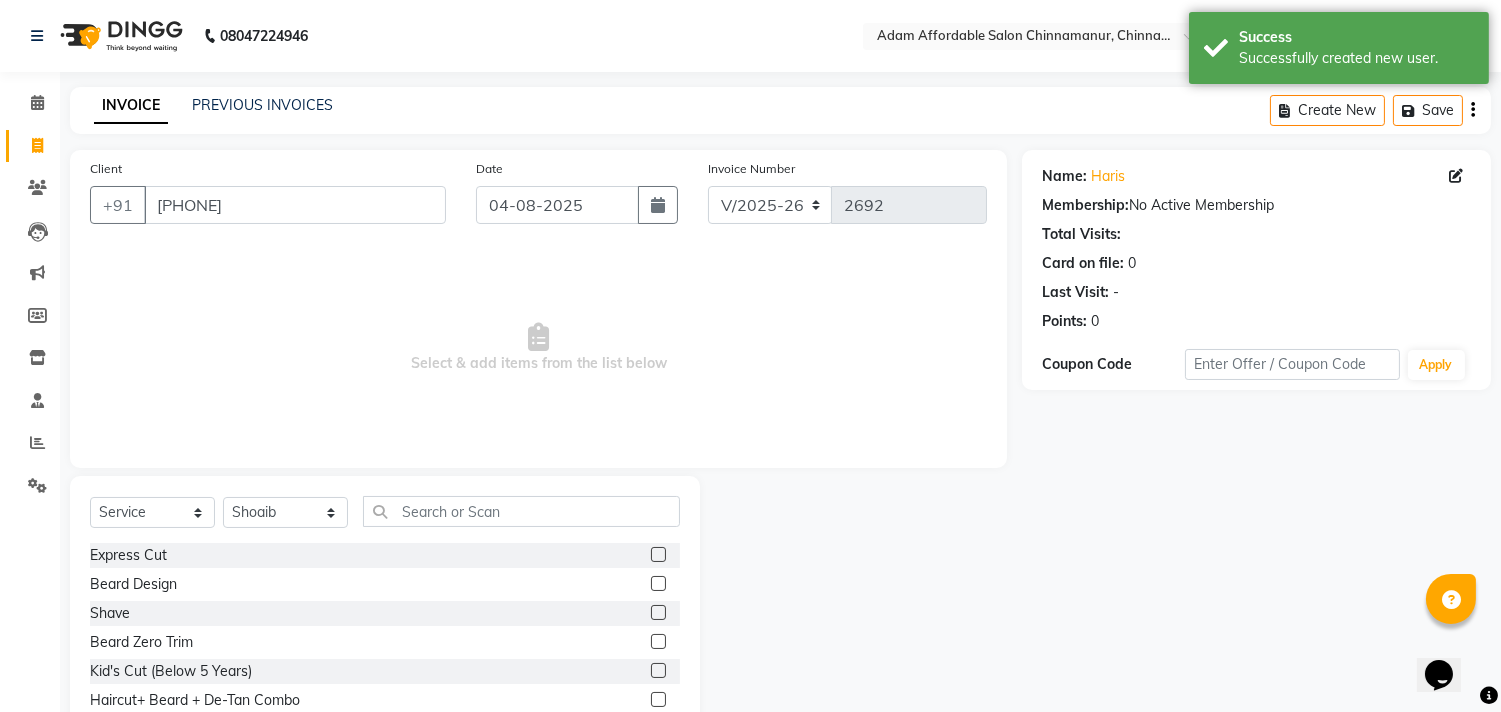 click 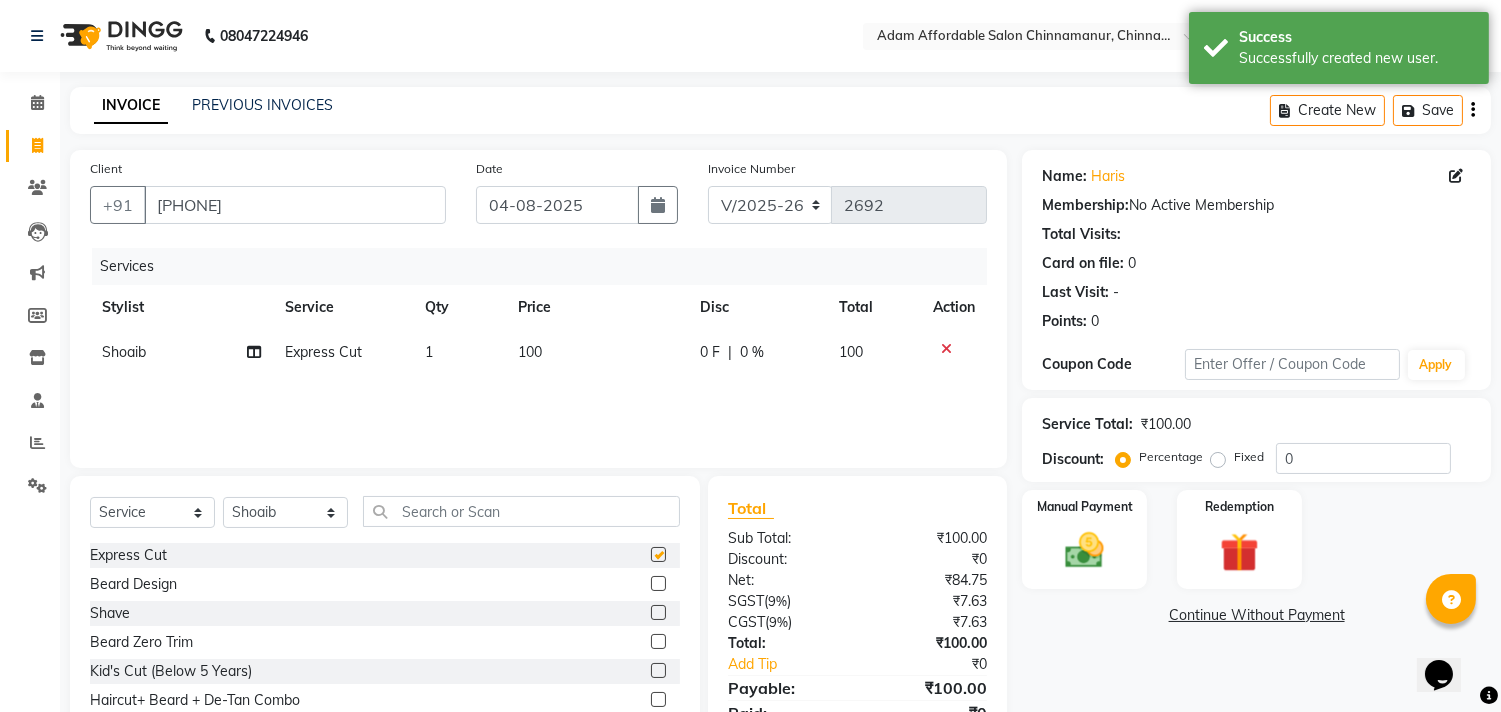 checkbox on "false" 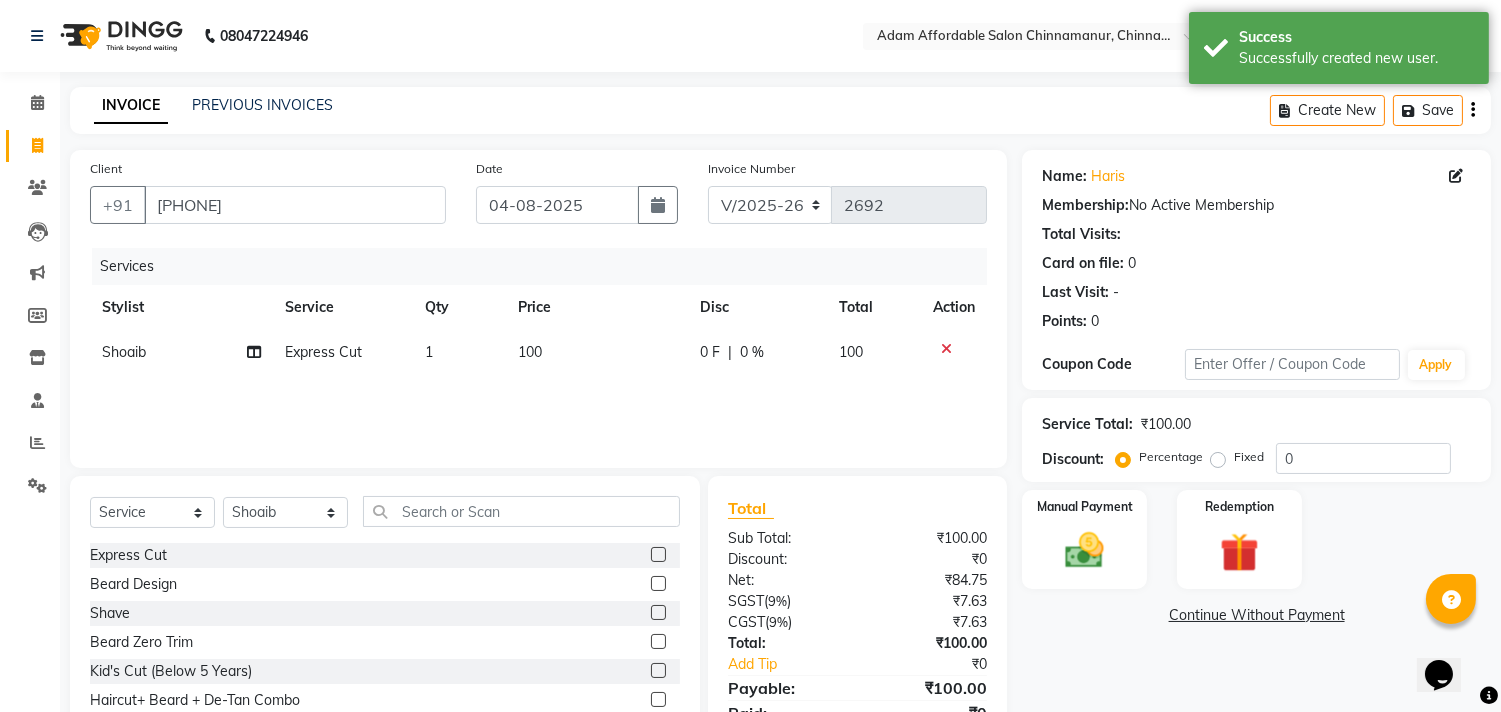 click on "₹100.00" 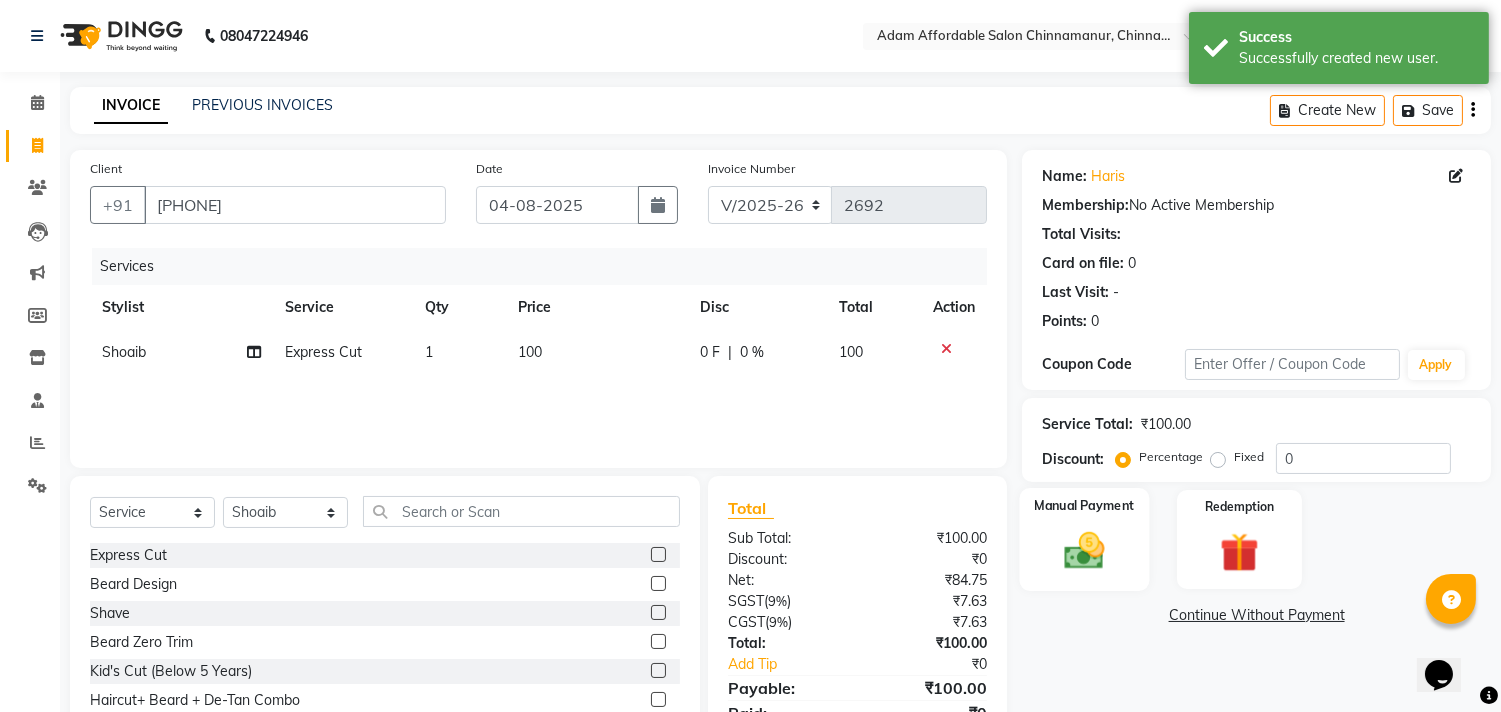 click 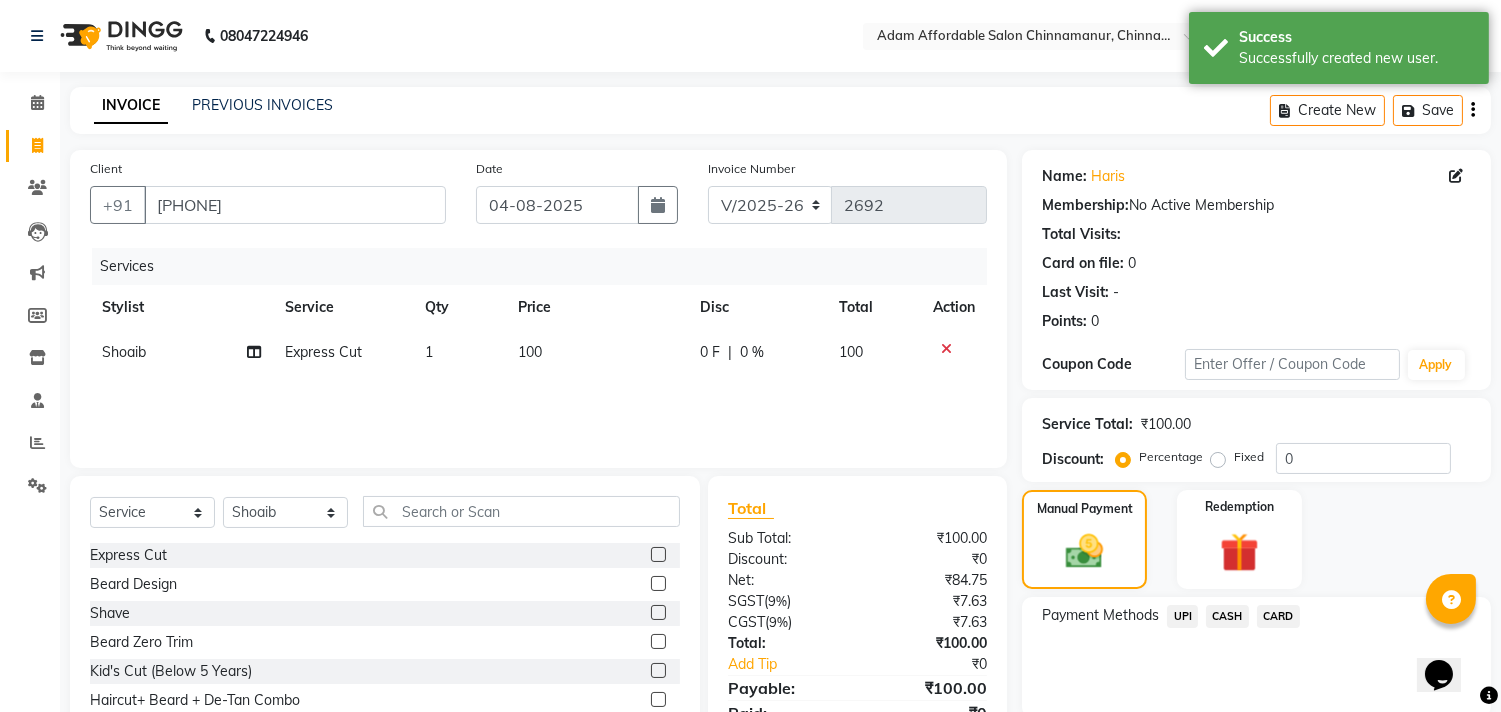 click on "CASH" 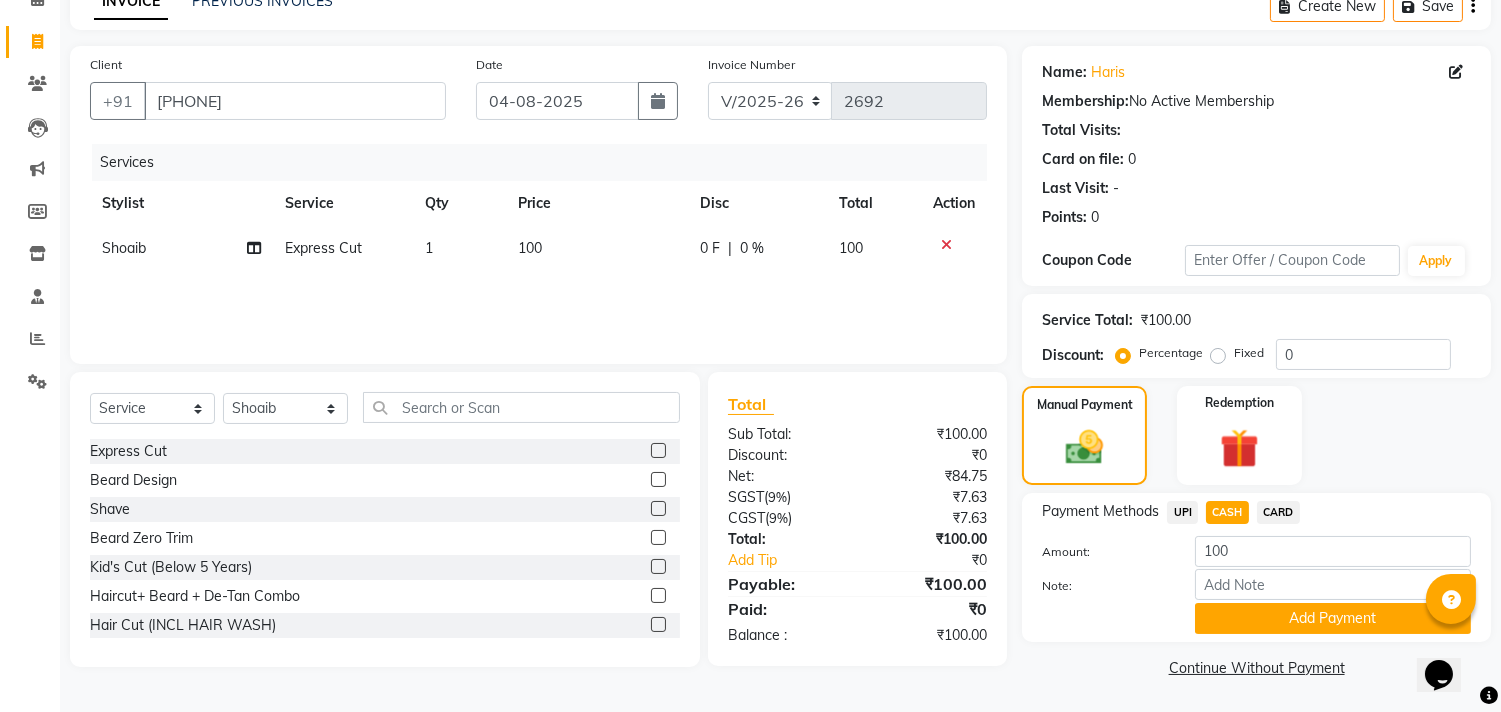 click on "Add Payment" 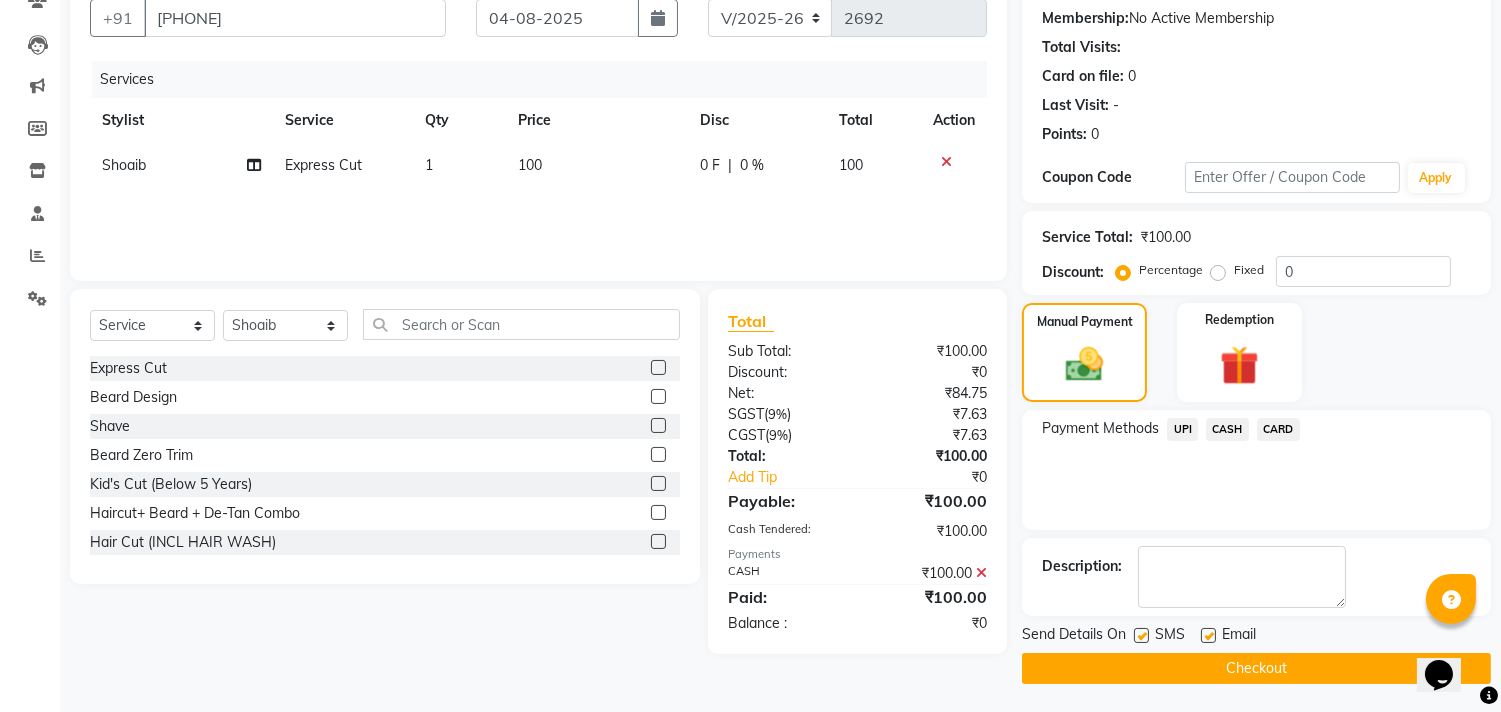 click on "Checkout" 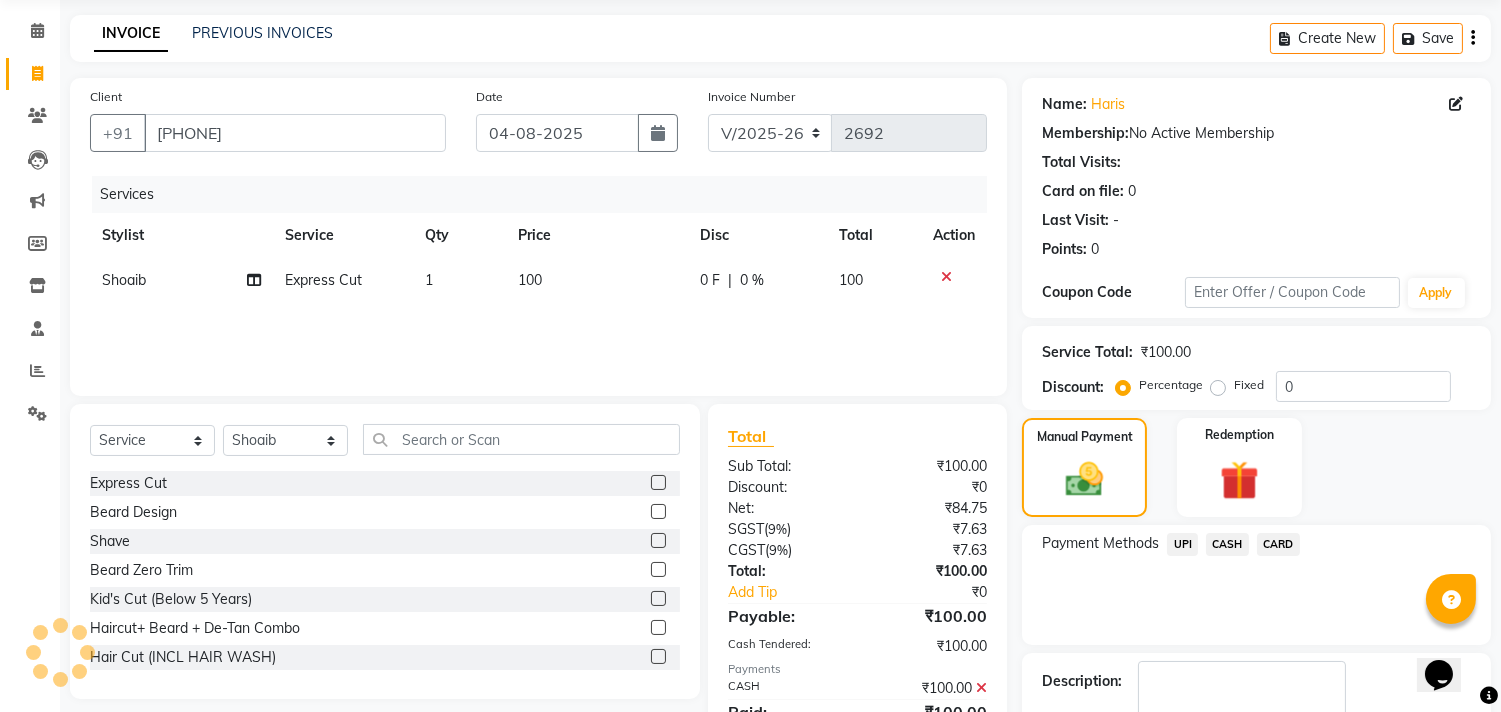 scroll, scrollTop: 0, scrollLeft: 0, axis: both 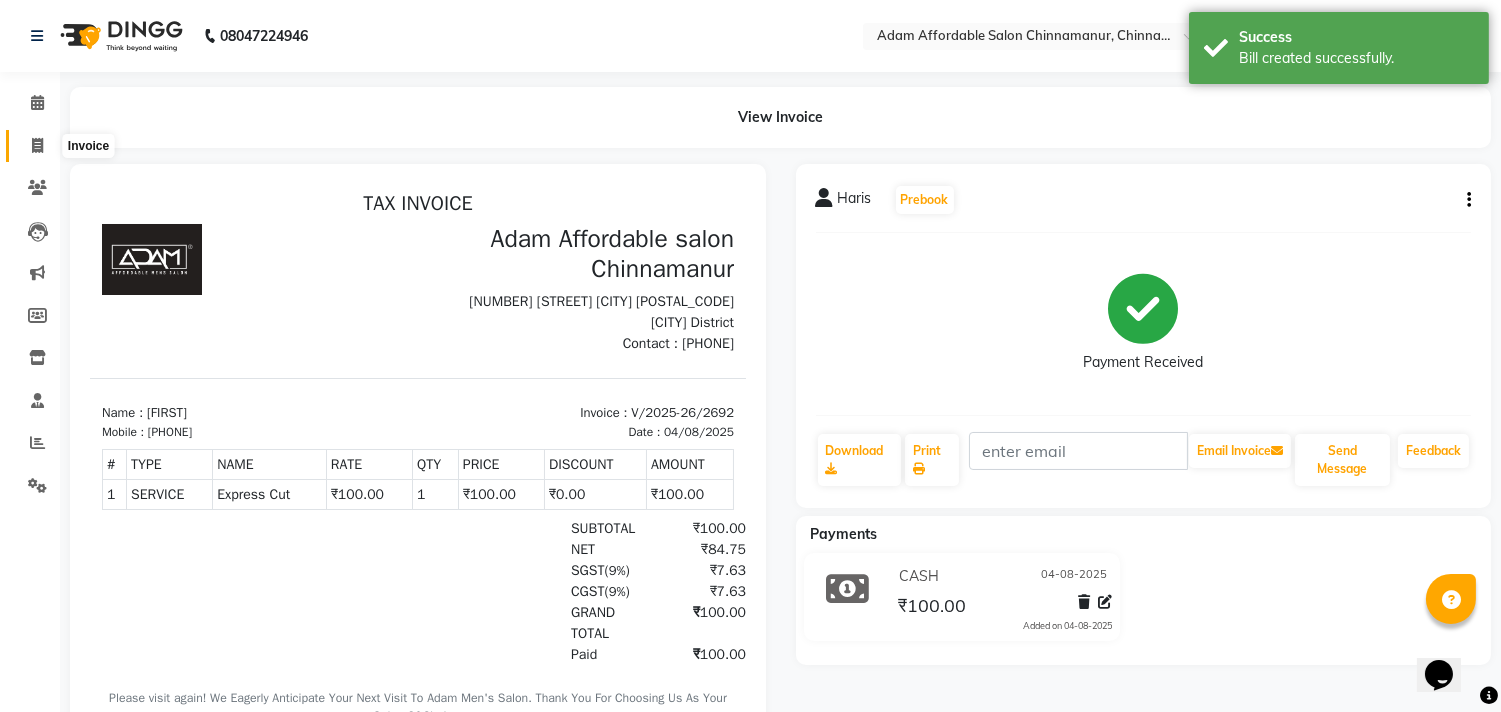 click 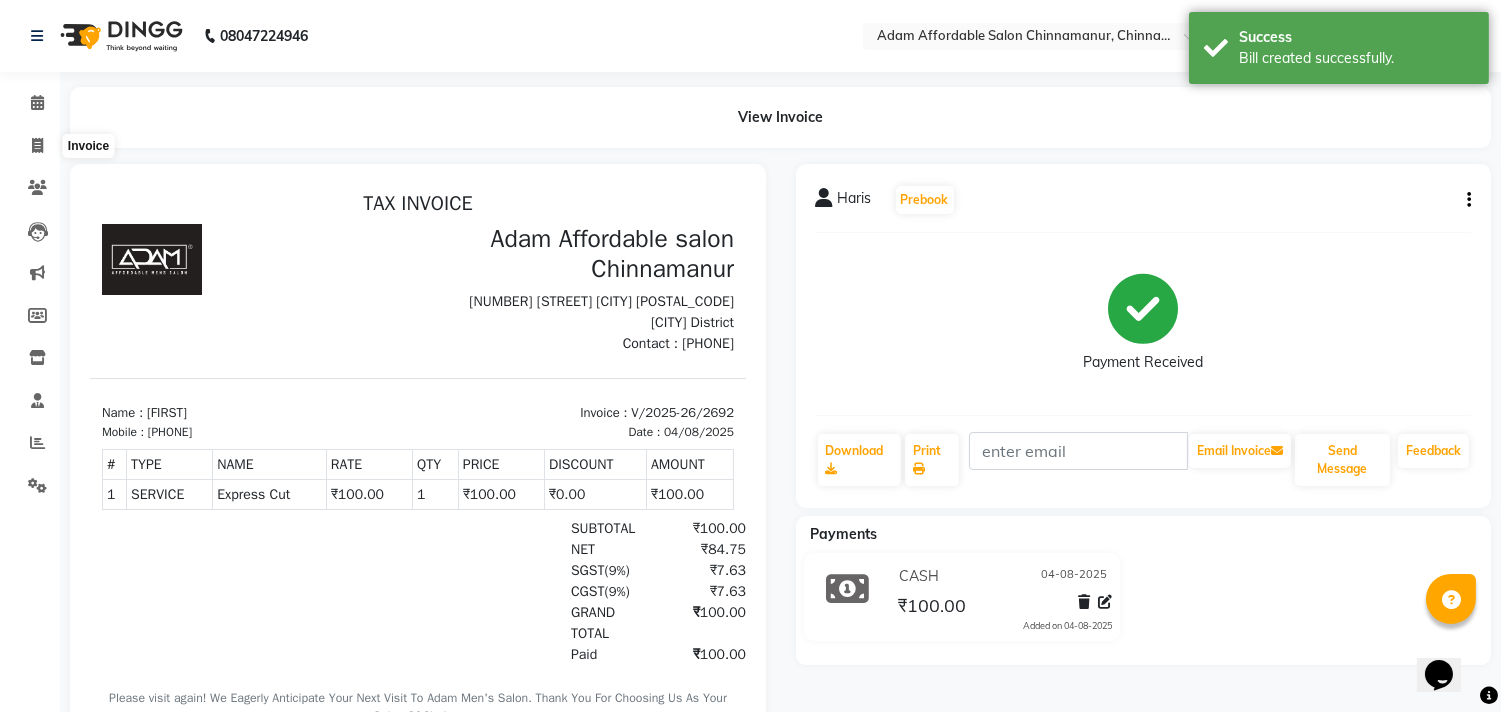 select on "service" 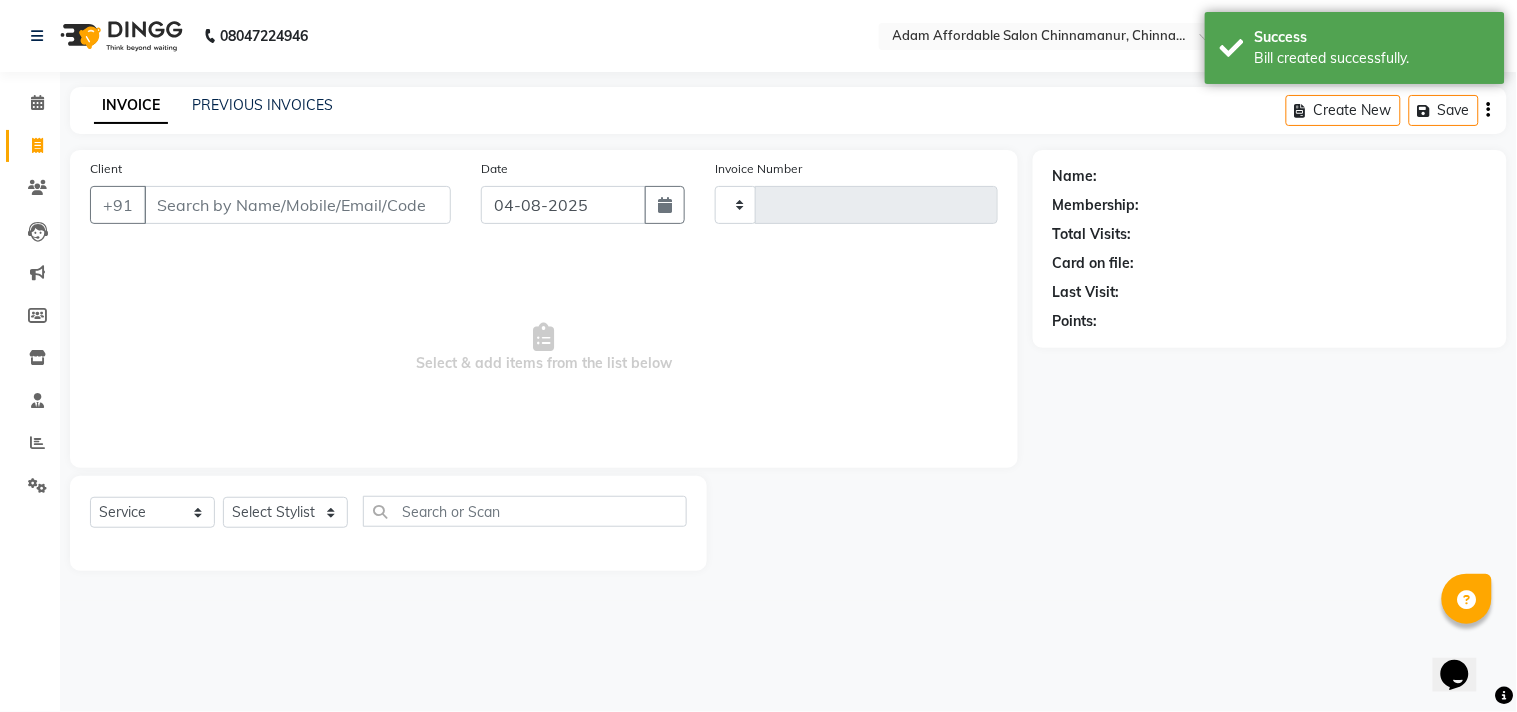 type on "2693" 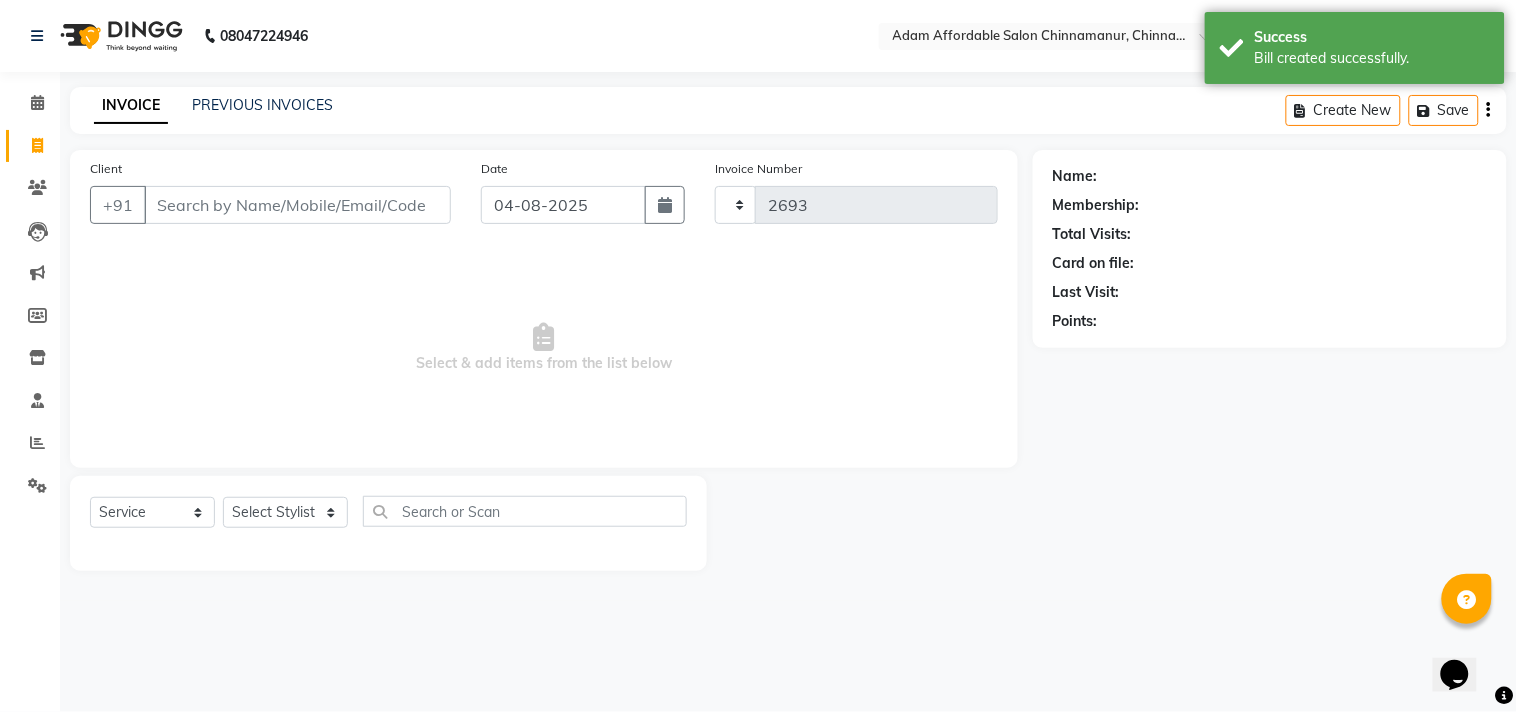 select on "8329" 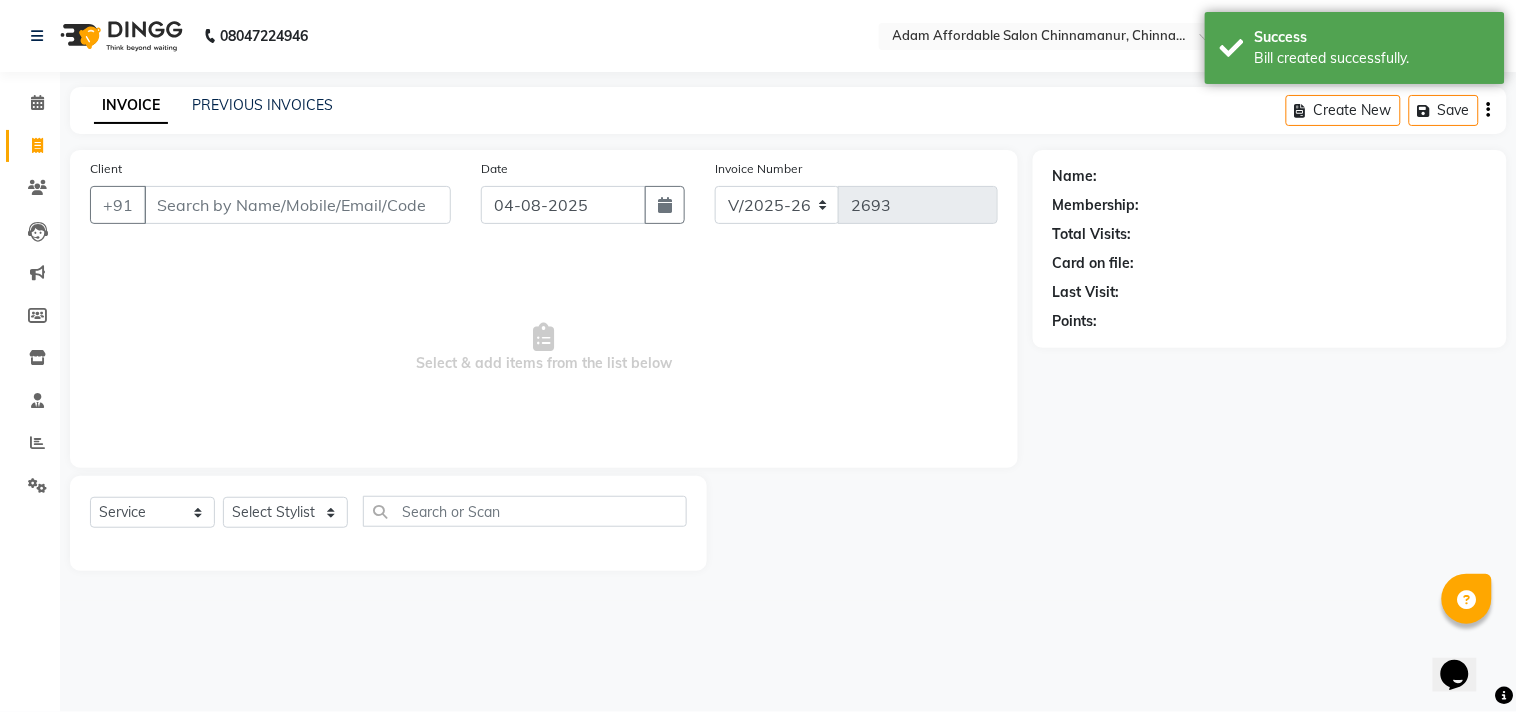 click on "Client" at bounding box center (297, 205) 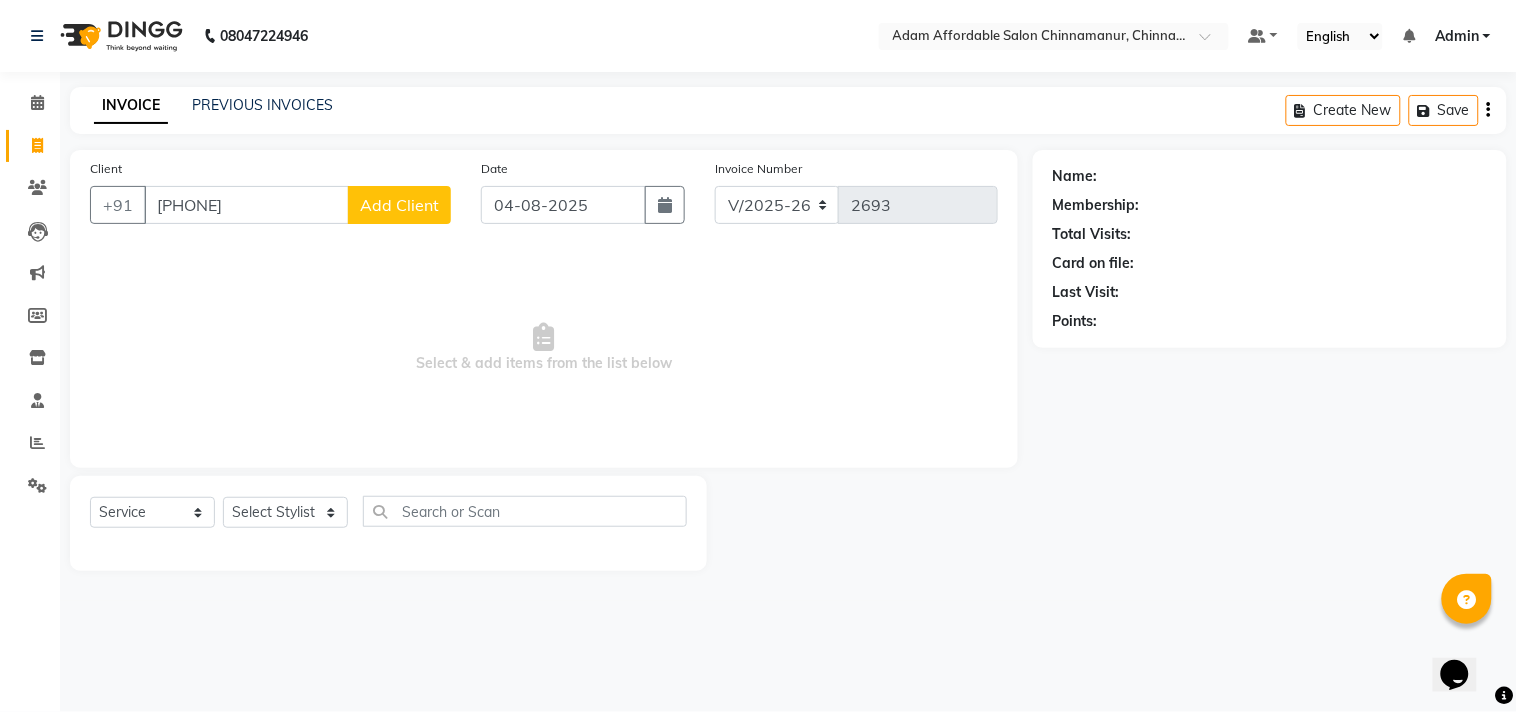 type on "[PHONE]" 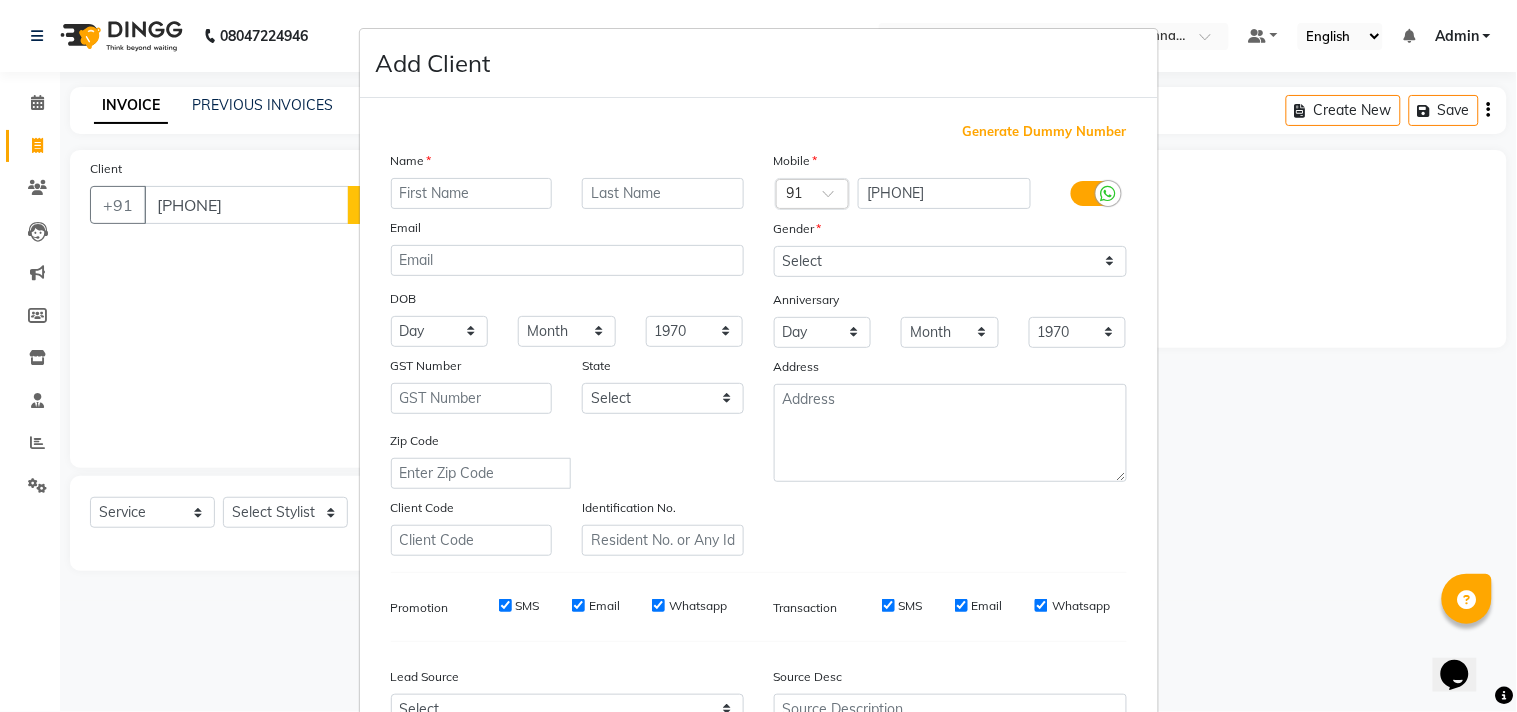 click at bounding box center [472, 193] 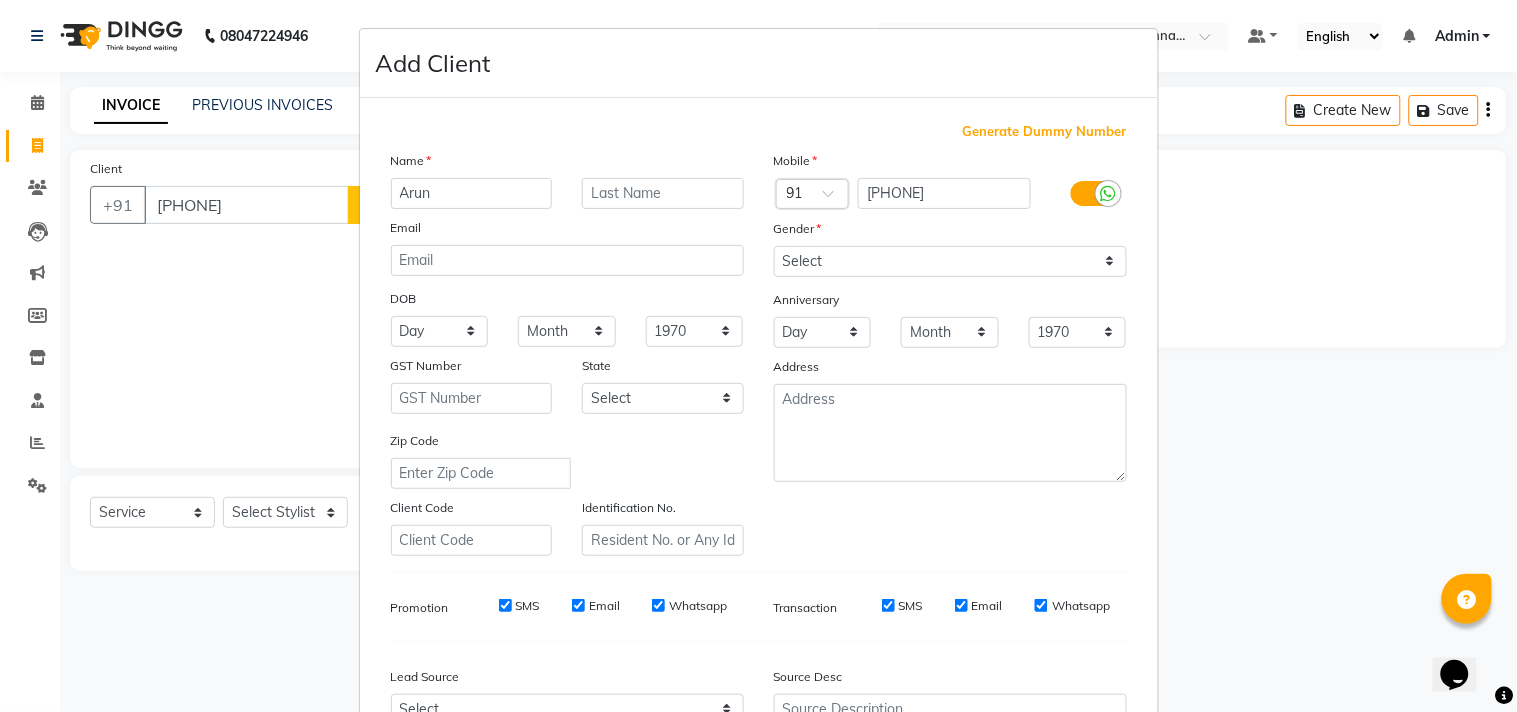 drag, startPoint x: 398, startPoint y: 202, endPoint x: 530, endPoint y: 245, distance: 138.82722 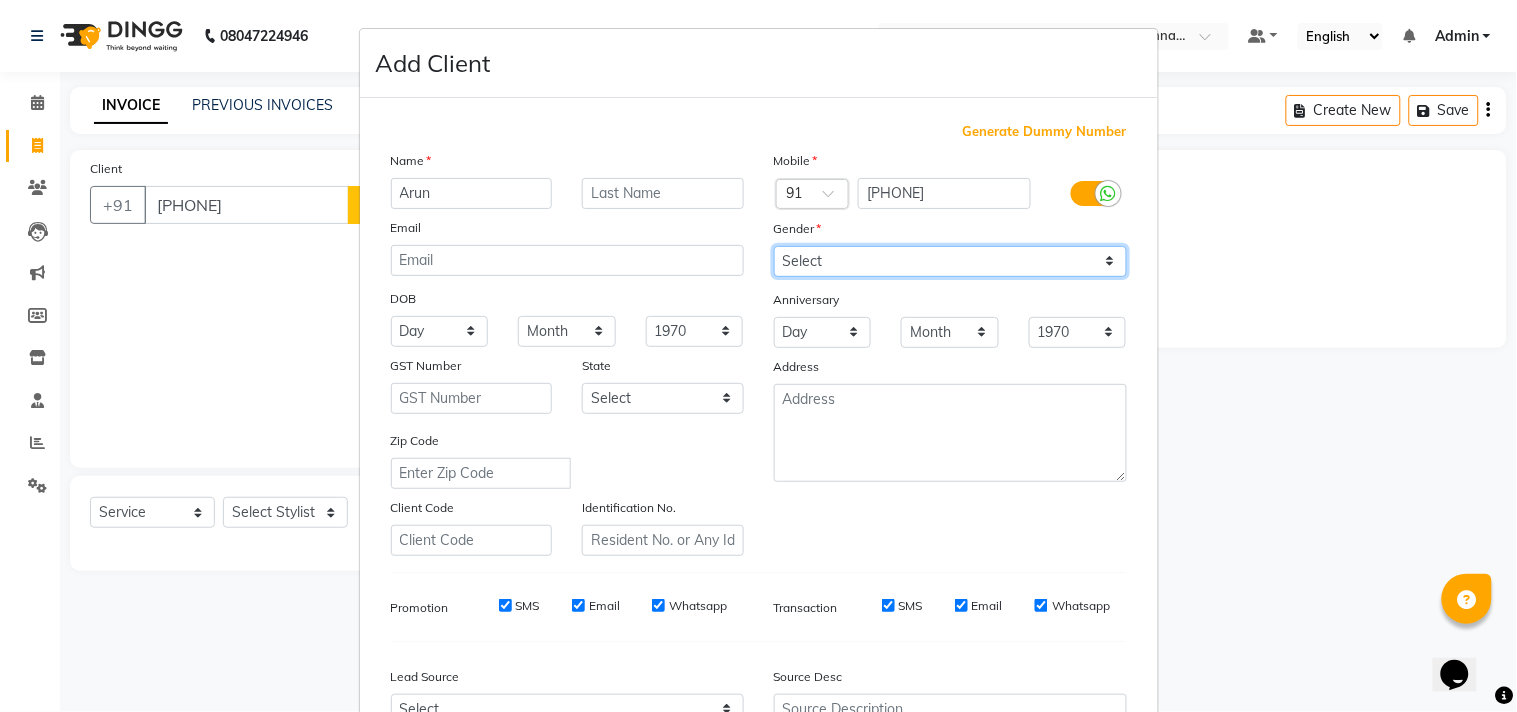 click on "Select Male Female Other Prefer Not To Say" at bounding box center [950, 261] 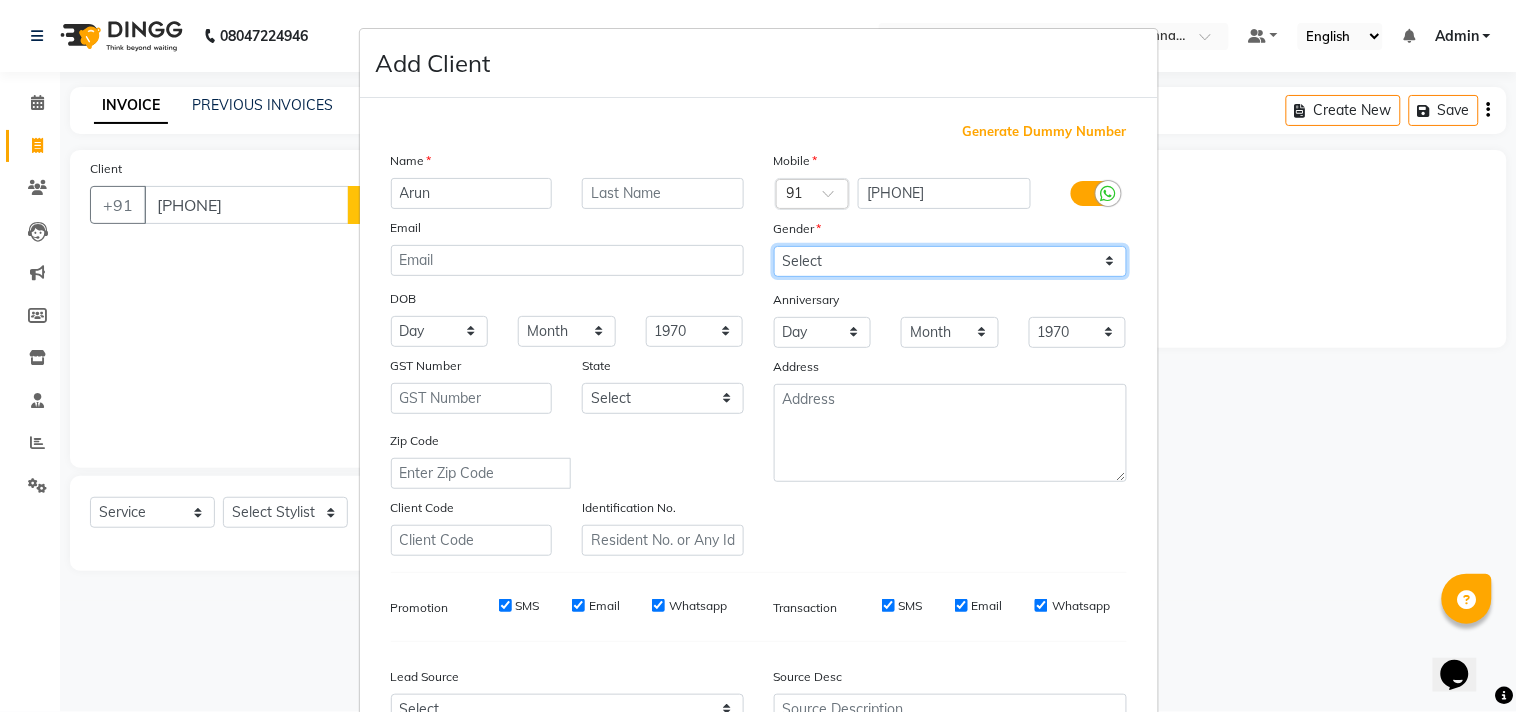 select on "male" 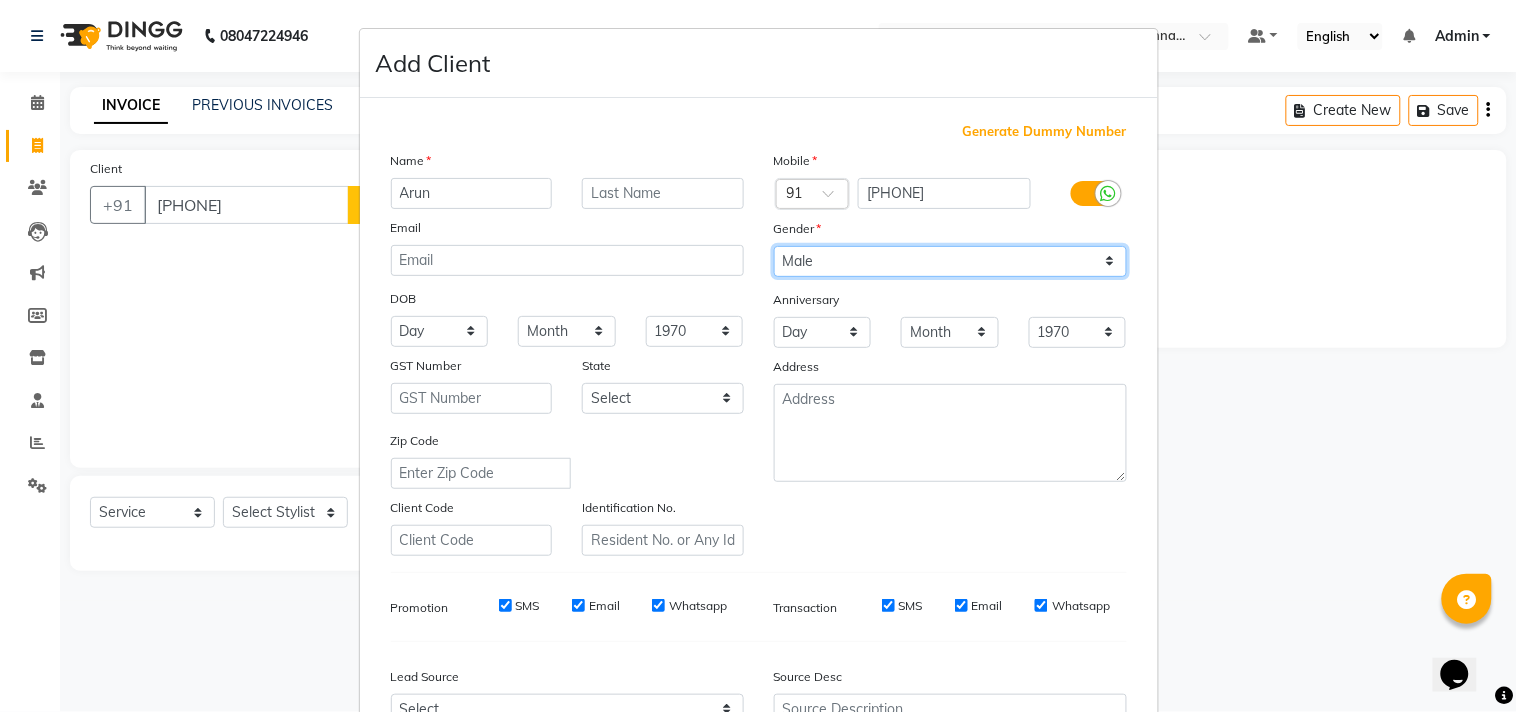 click on "Select Male Female Other Prefer Not To Say" at bounding box center [950, 261] 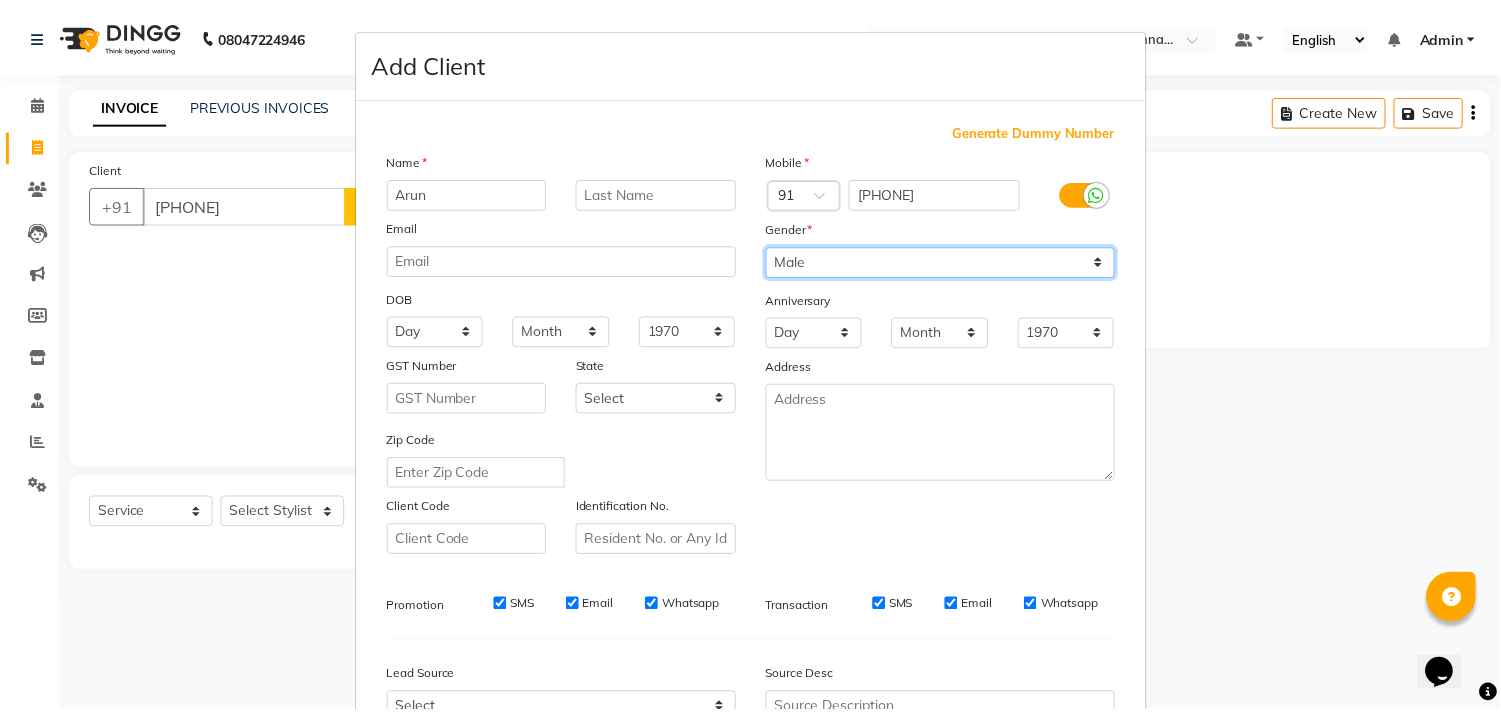 scroll, scrollTop: 212, scrollLeft: 0, axis: vertical 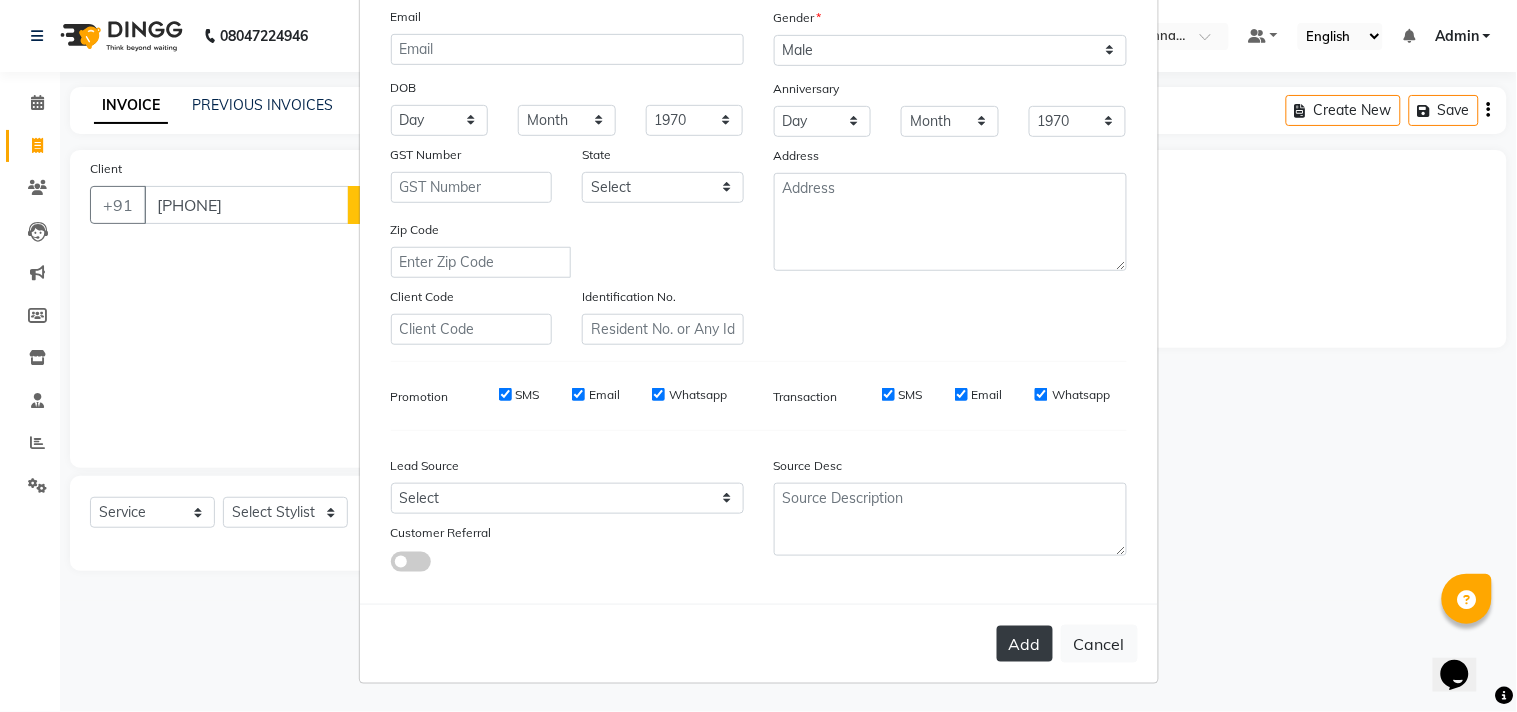 click on "Add" at bounding box center [1025, 644] 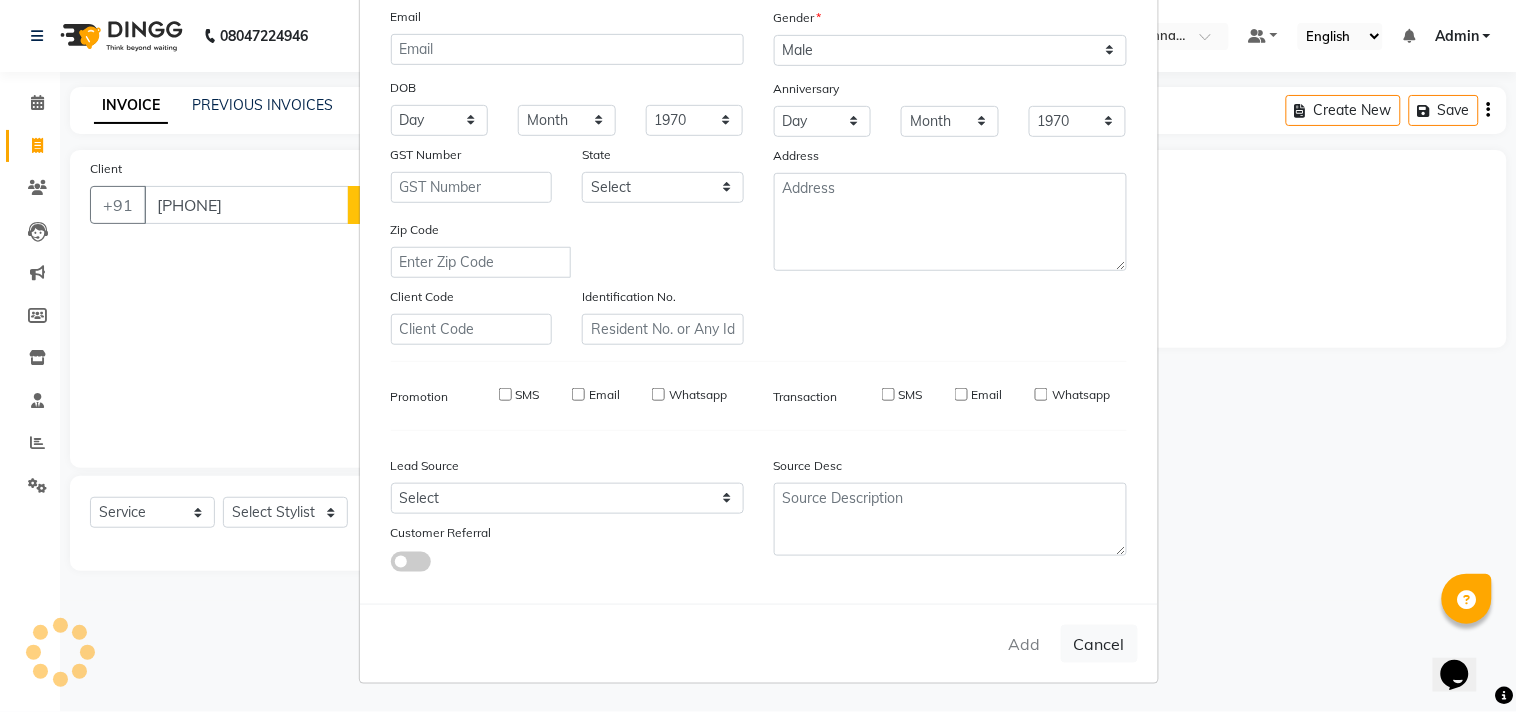 type 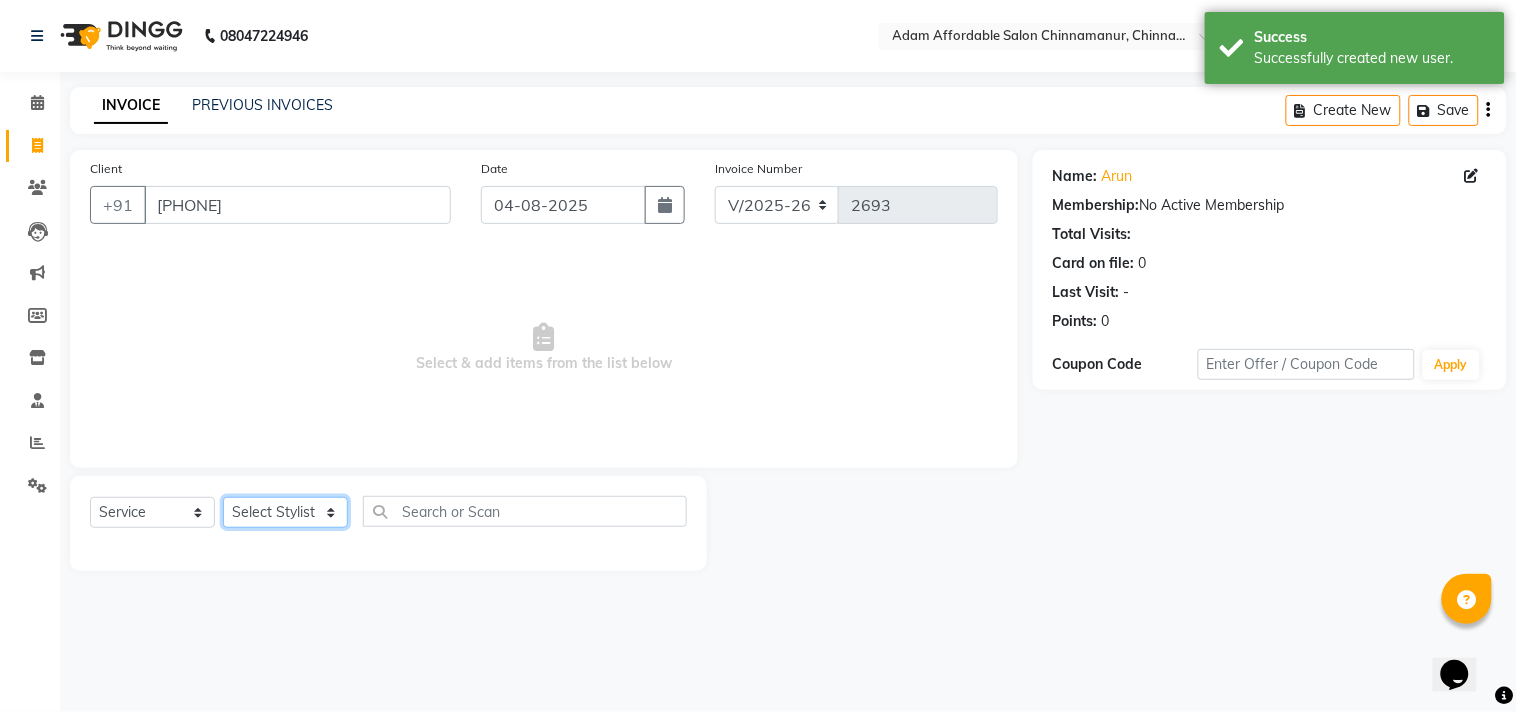 click on "Select Stylist Admin Atif Ali Kaleem Kiran Salim Sameer Shahil Shoaib Sunny Yogesh" 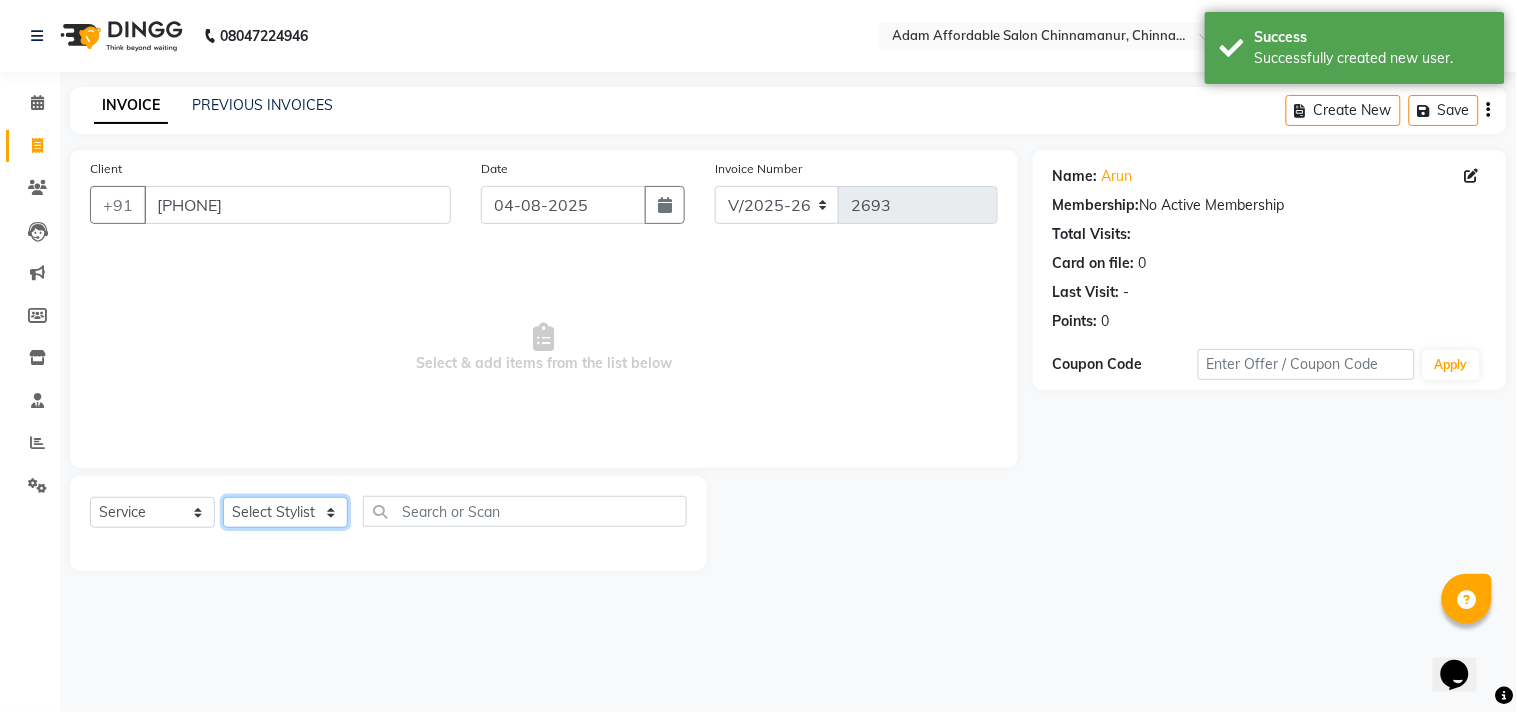 select on "85802" 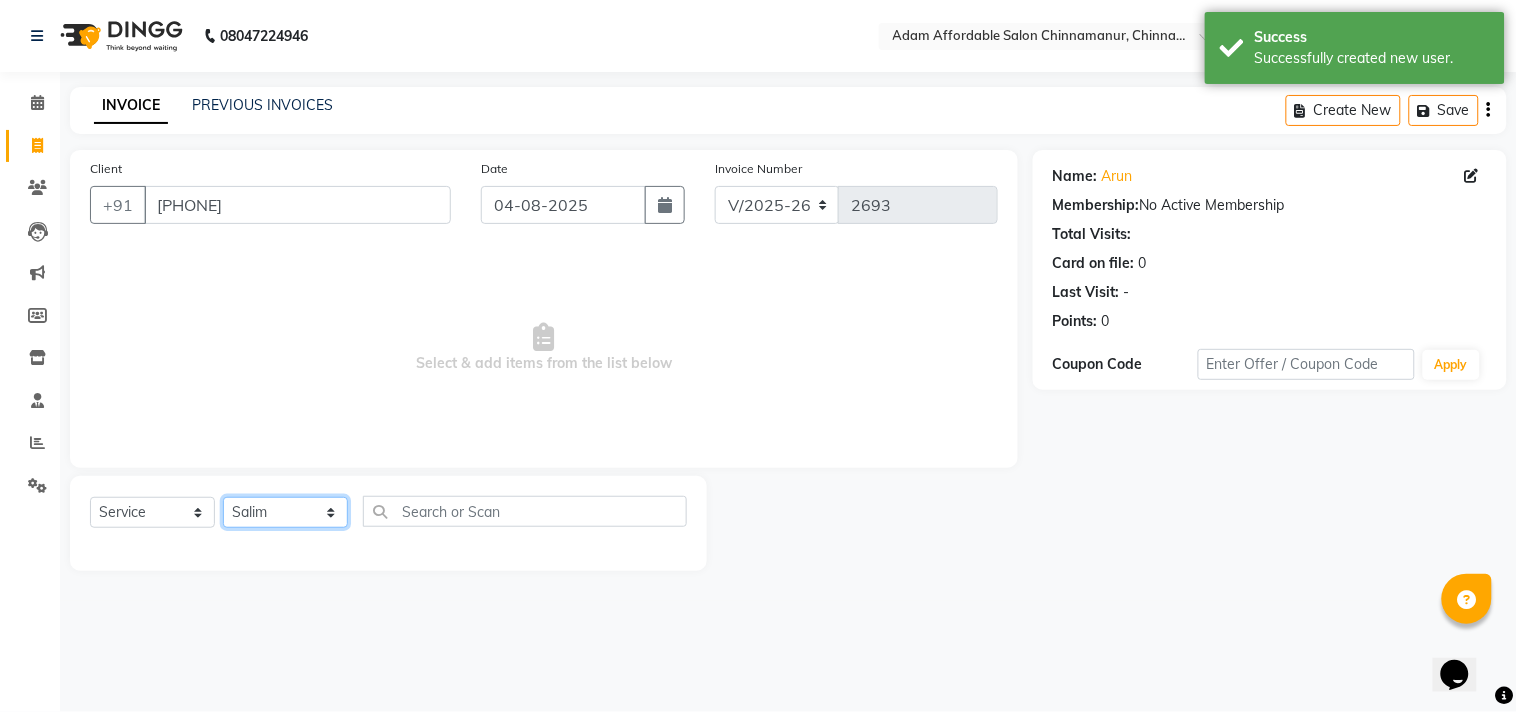 click on "Select Stylist Admin Atif Ali Kaleem Kiran Salim Sameer Shahil Shoaib Sunny Yogesh" 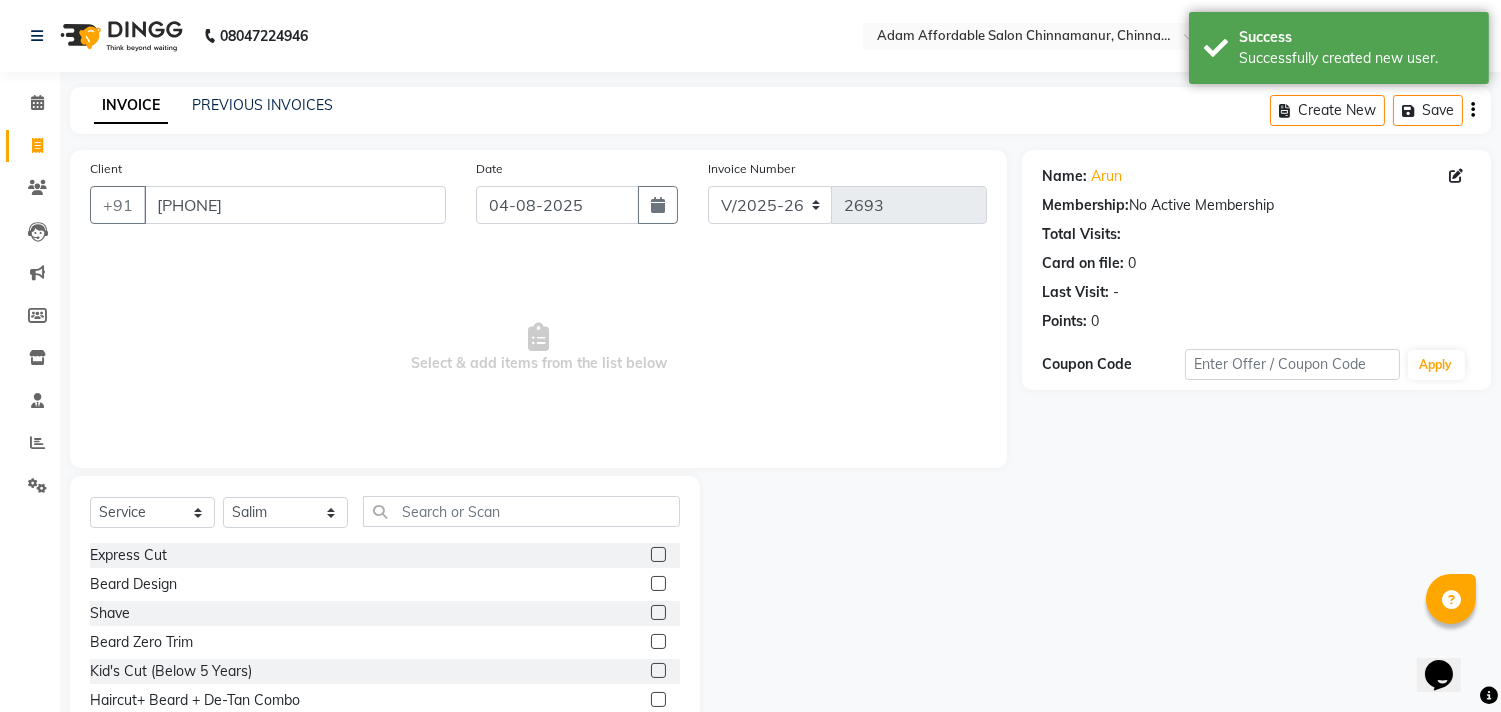 click 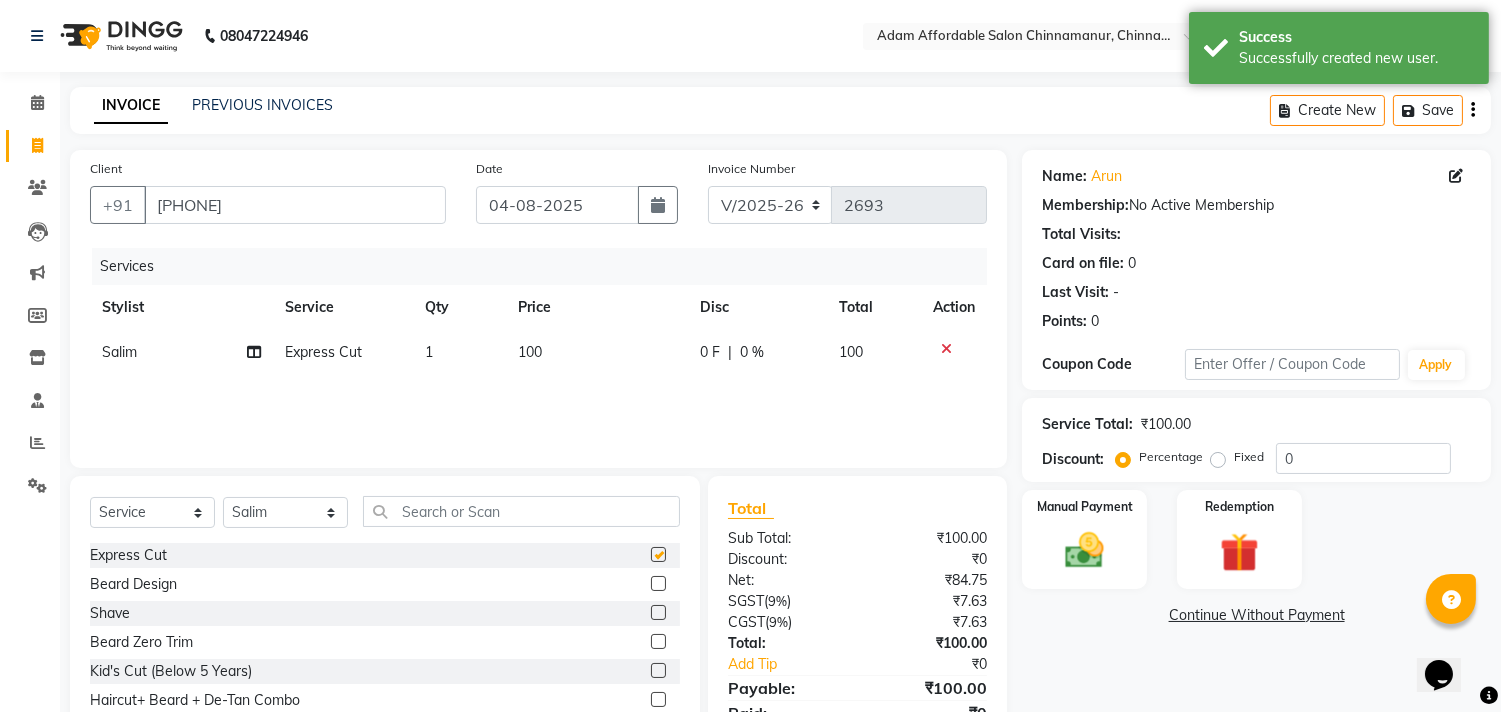 checkbox on "false" 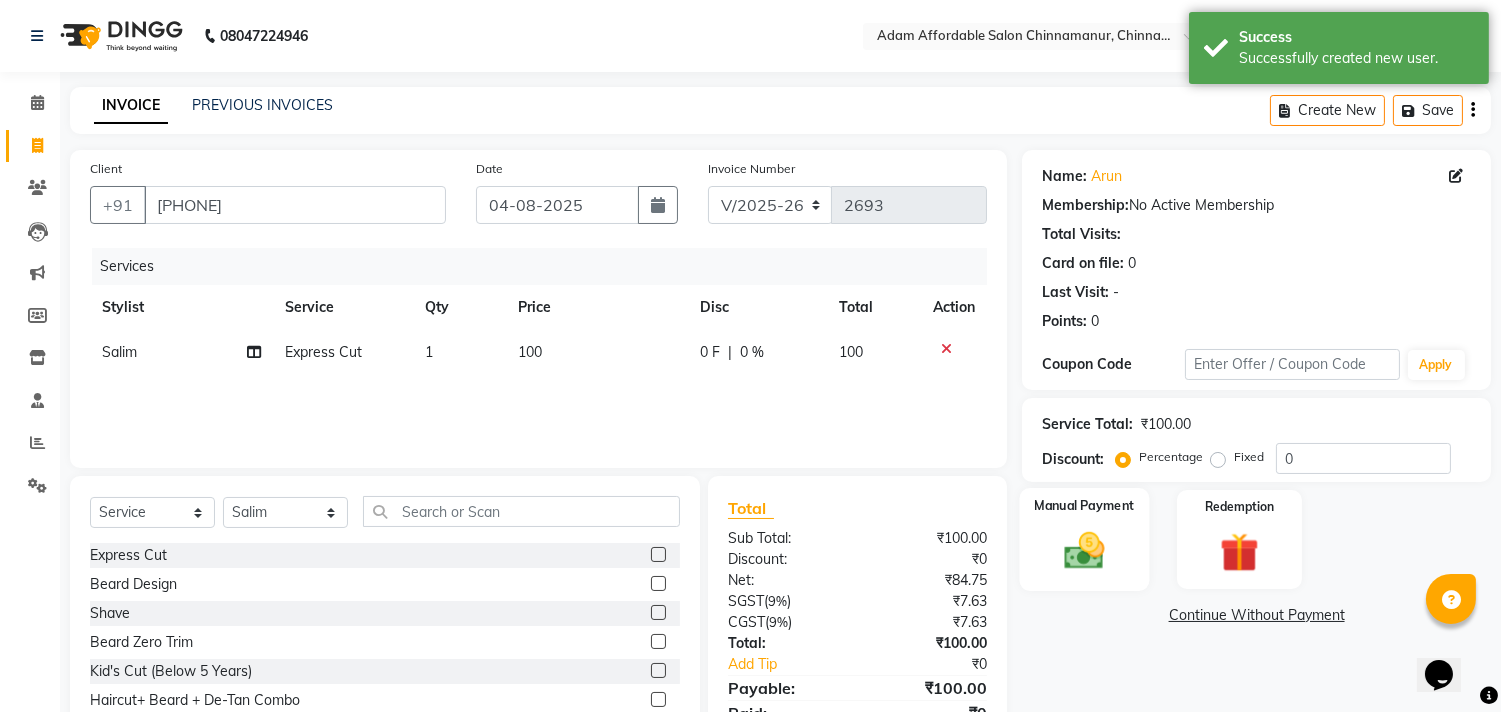 click on "Manual Payment" 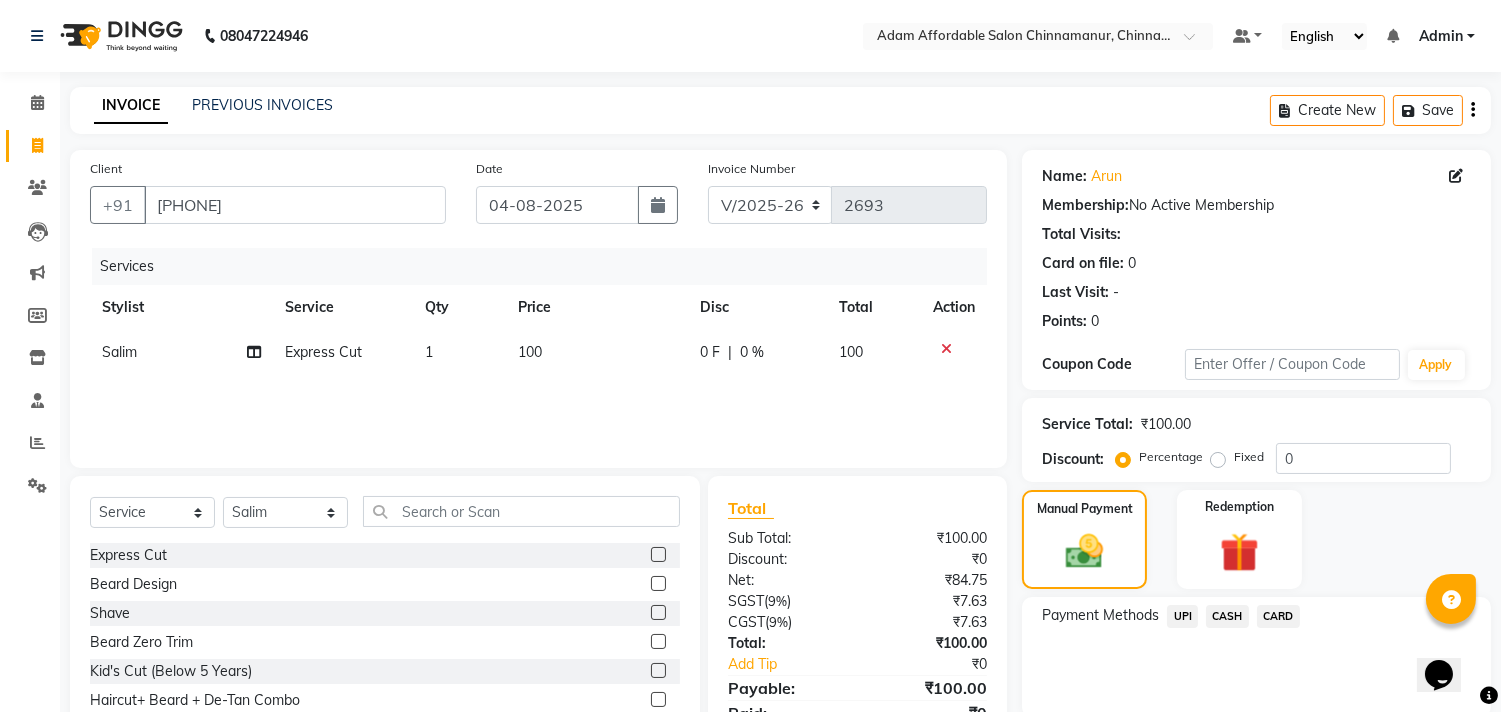 click on "CASH" 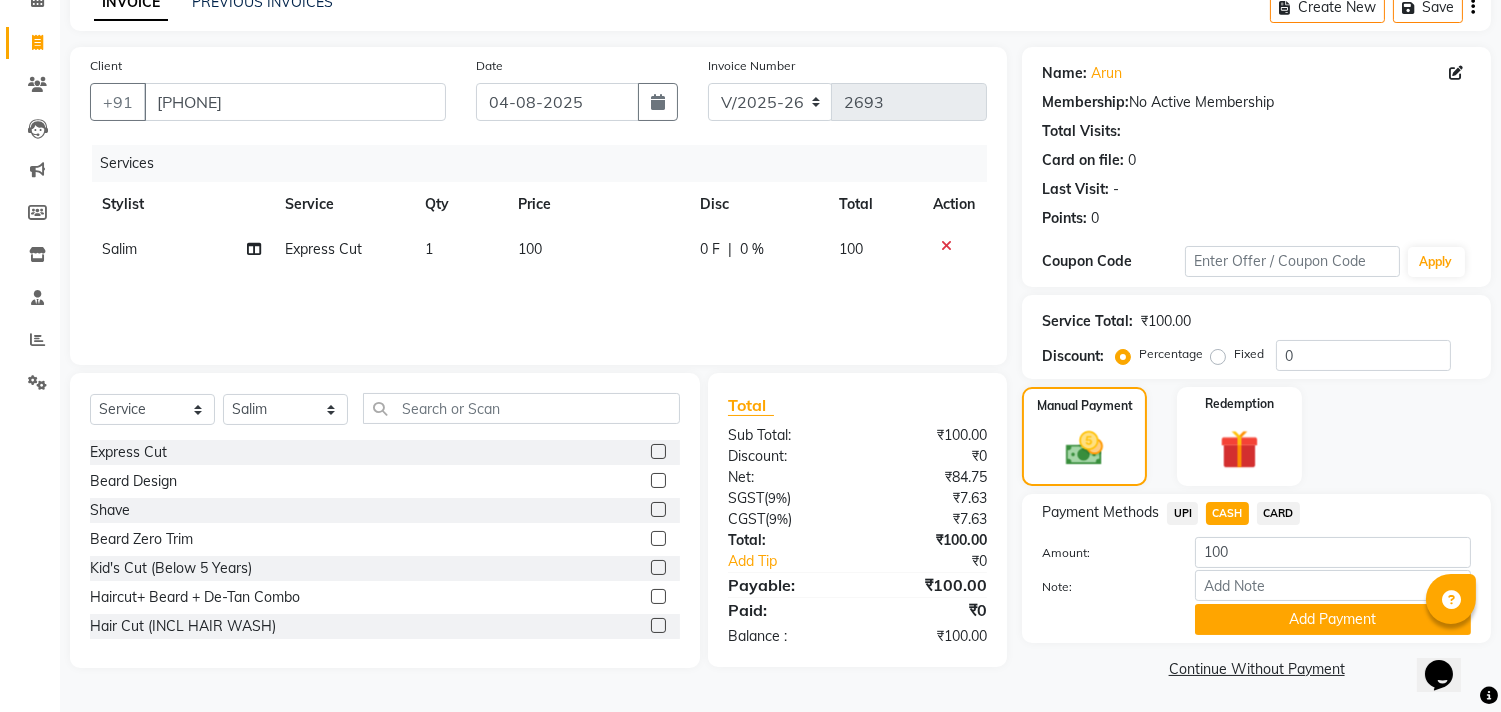scroll, scrollTop: 104, scrollLeft: 0, axis: vertical 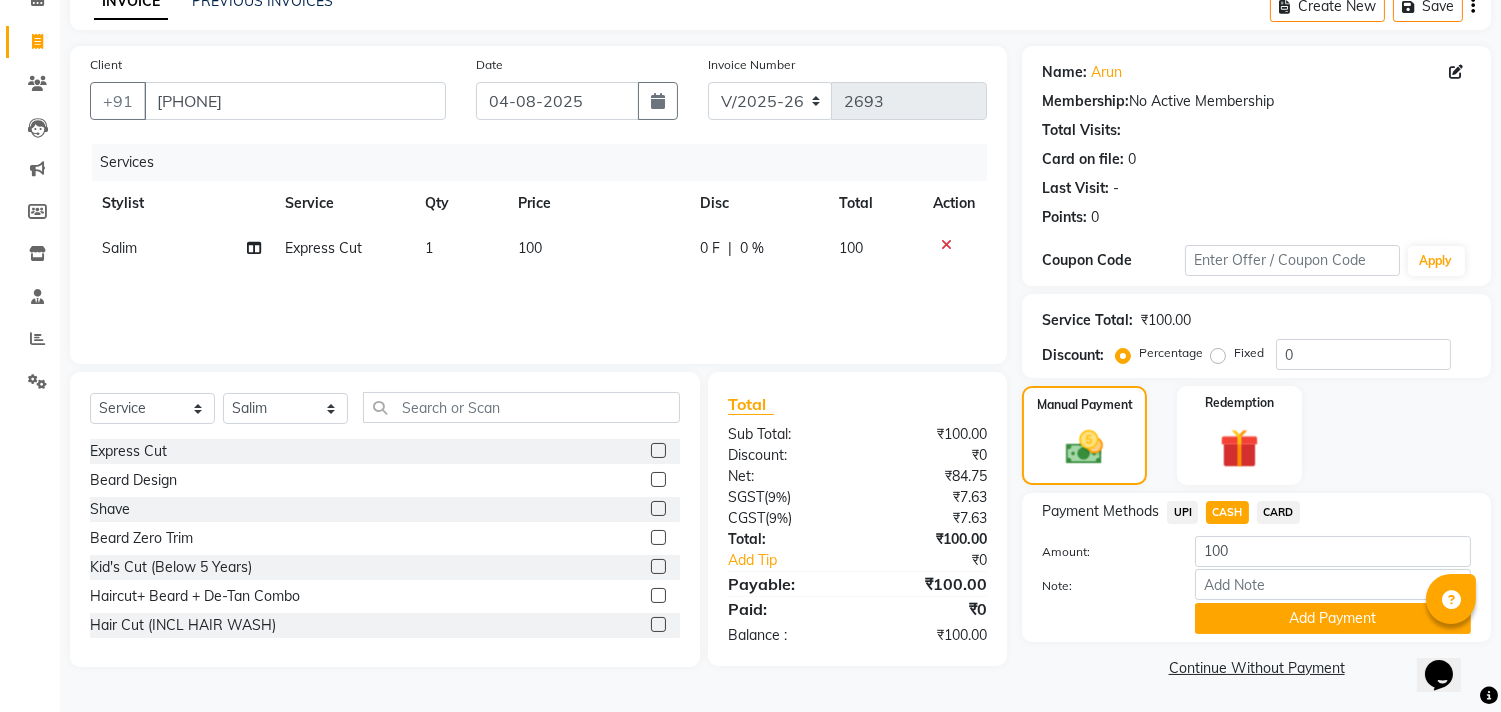 click 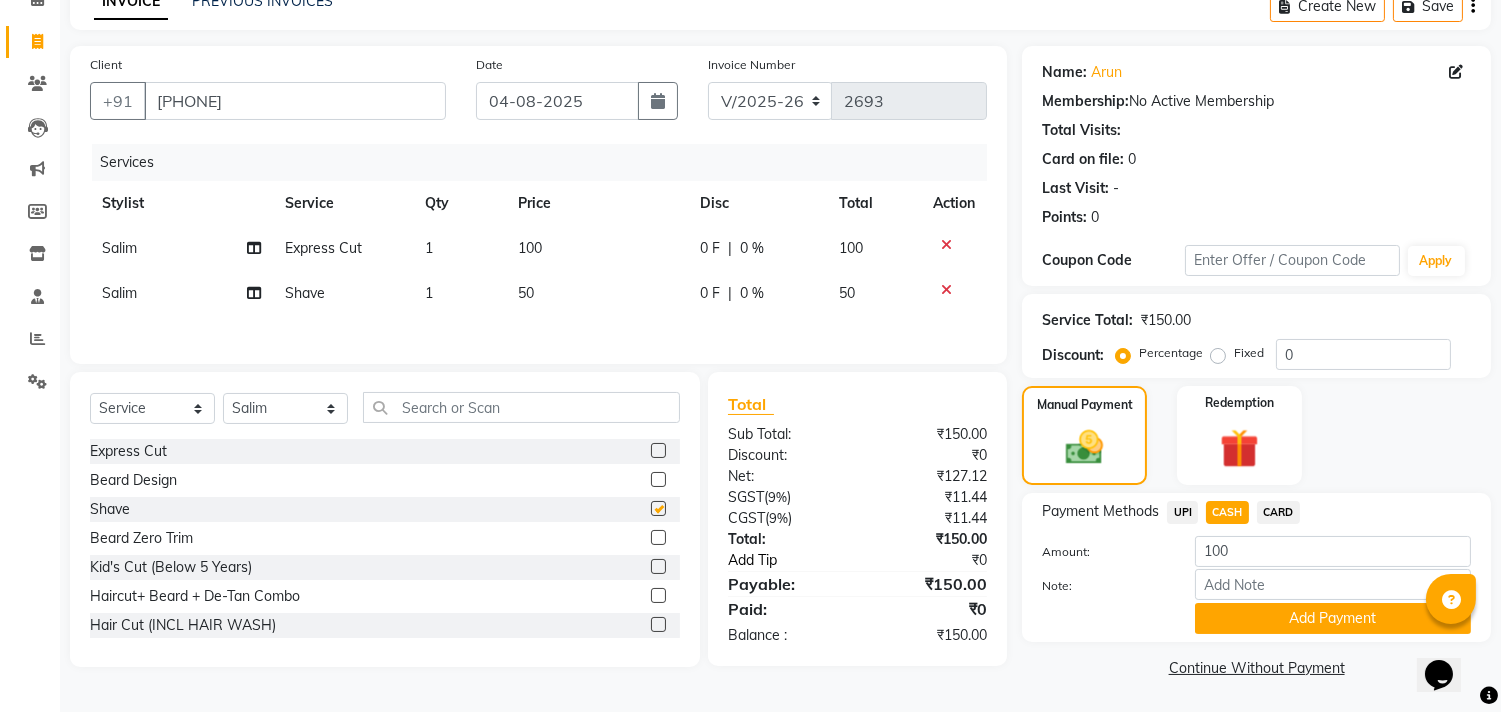 checkbox on "false" 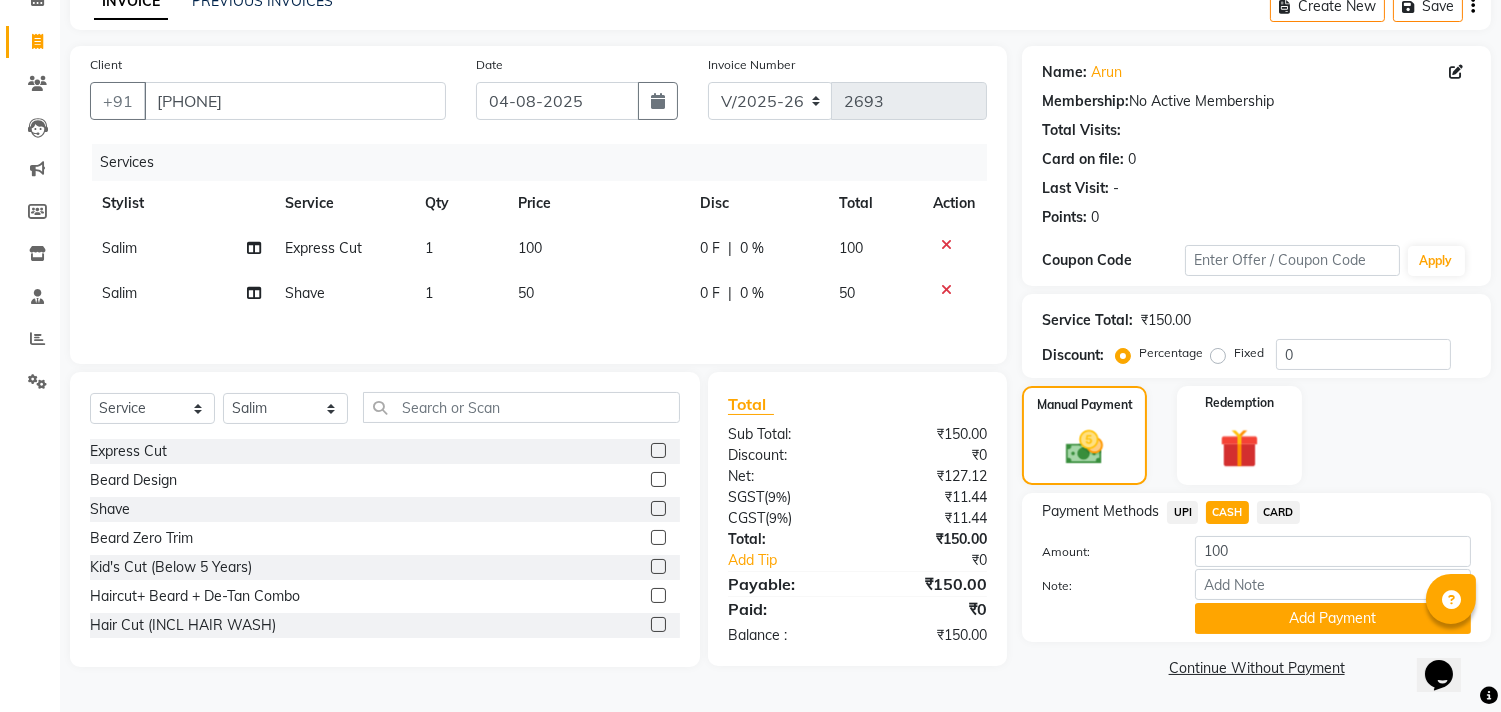 click on "UPI" 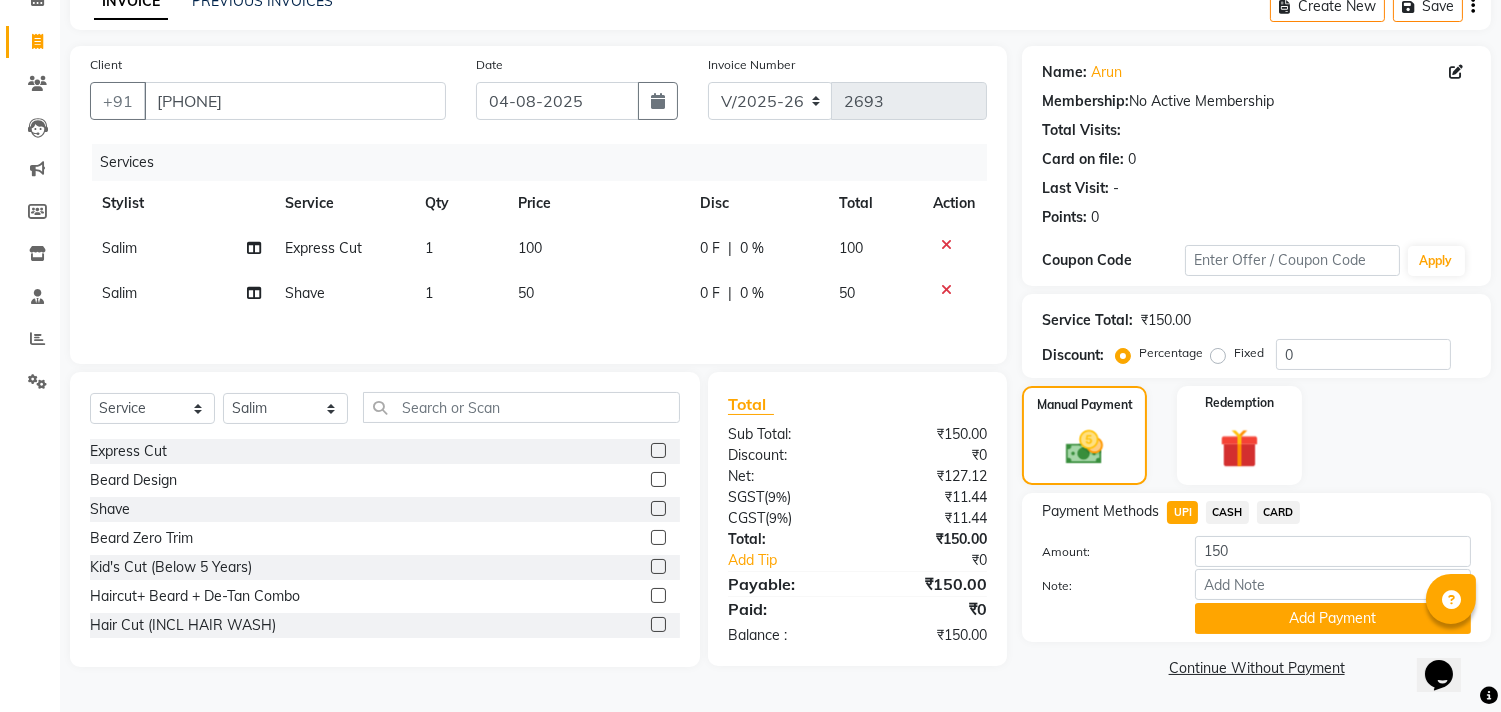 click on "CASH" 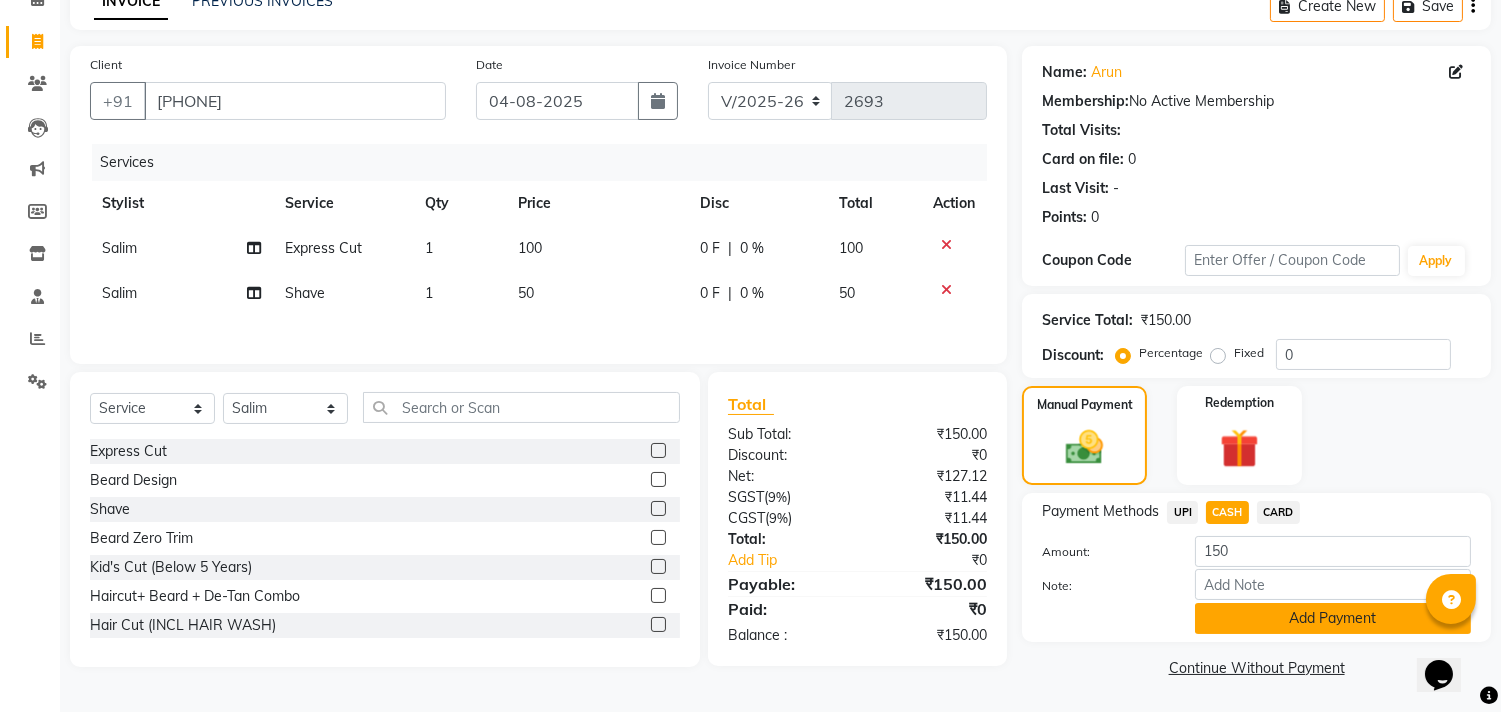 click on "Add Payment" 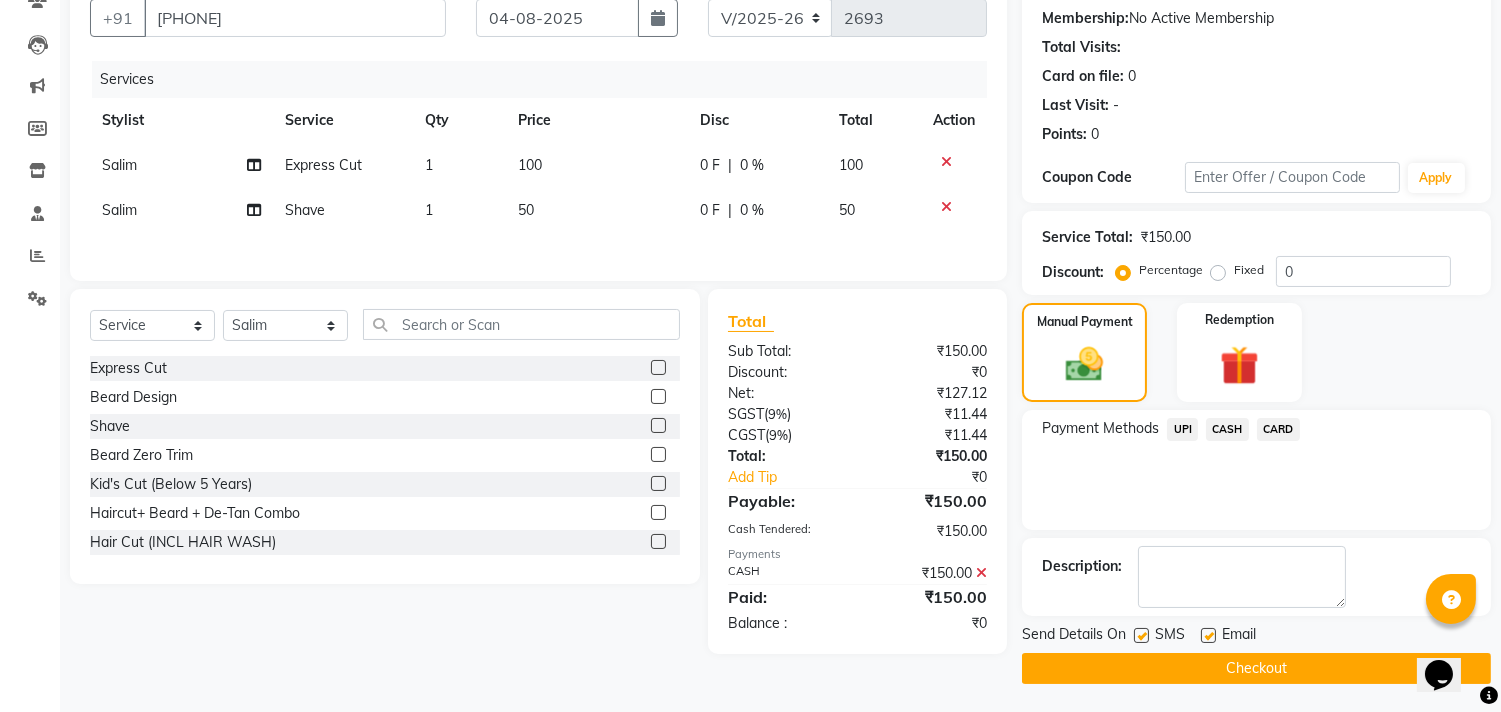 click on "Checkout" 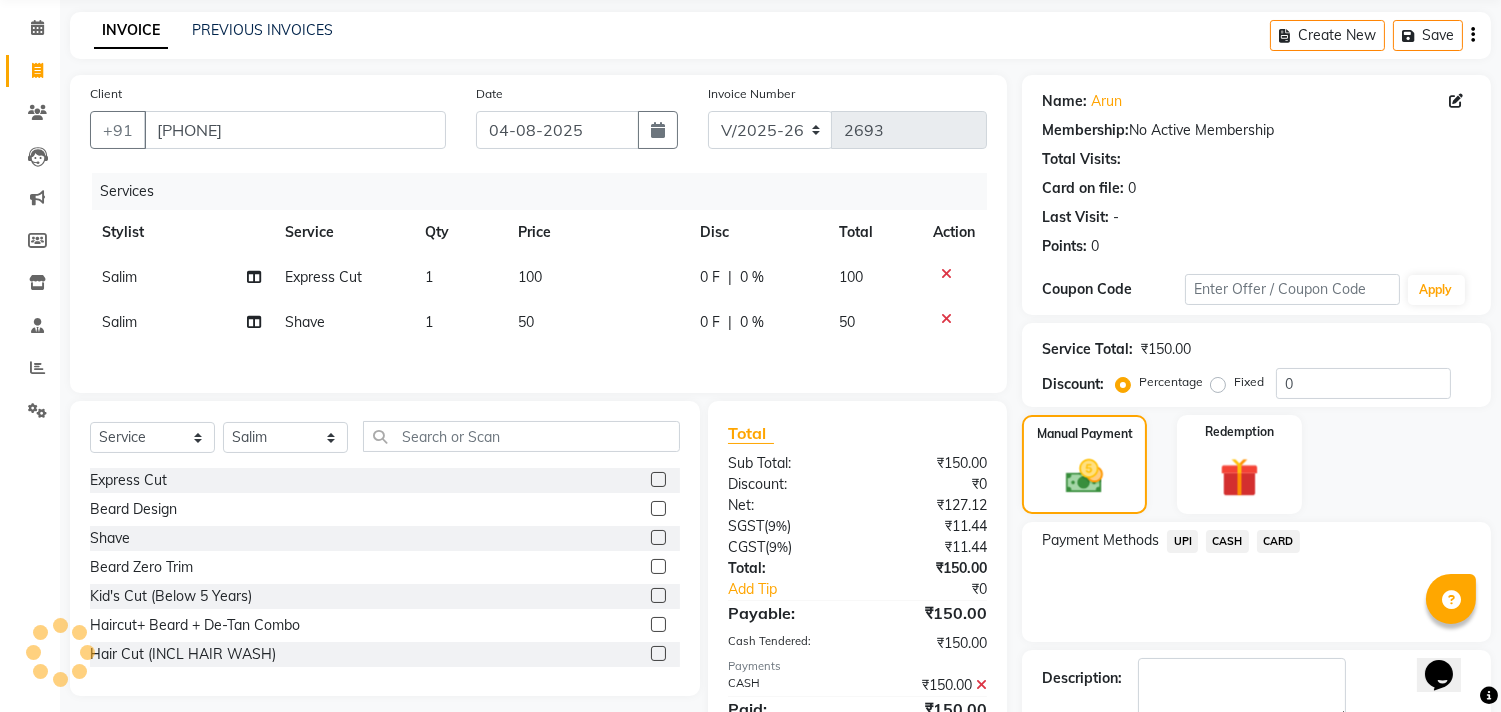 scroll, scrollTop: 0, scrollLeft: 0, axis: both 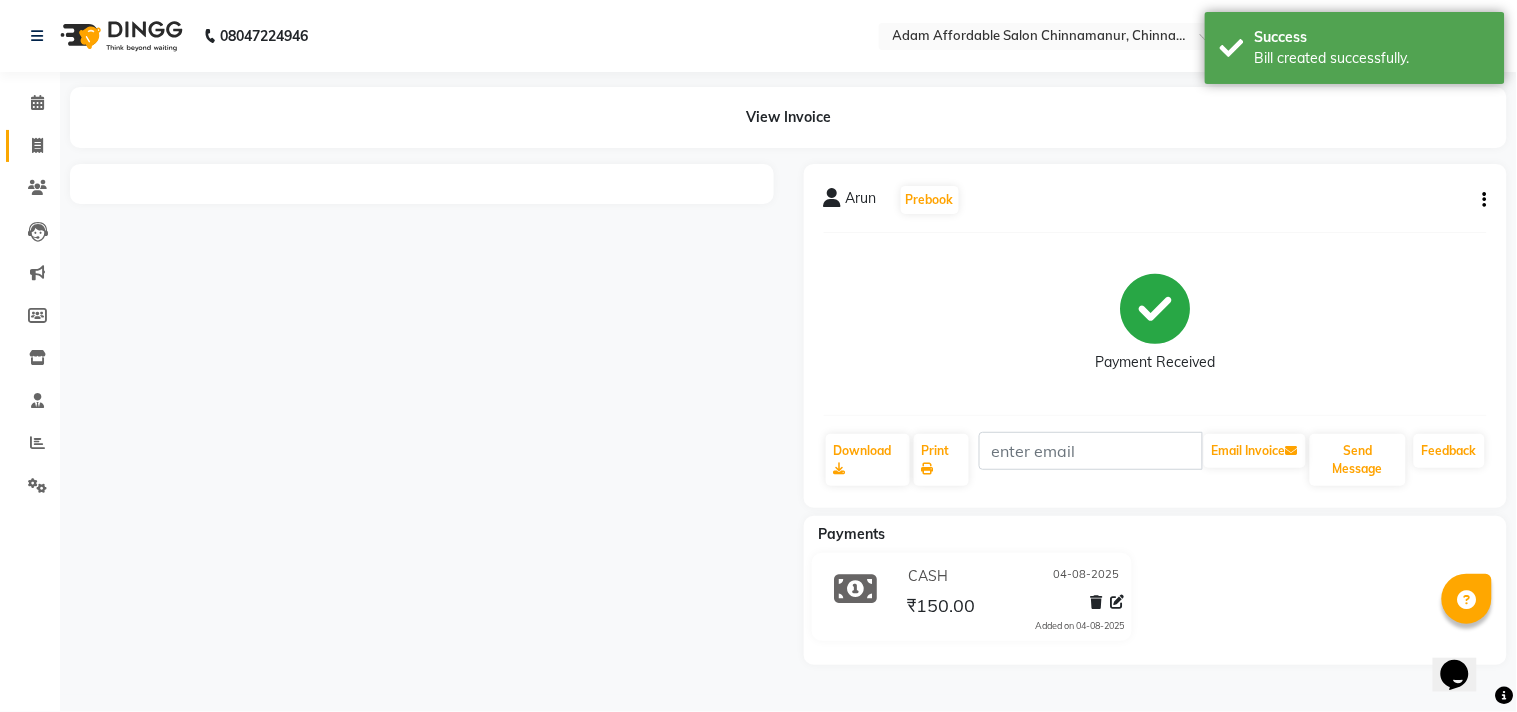 click on "Invoice" 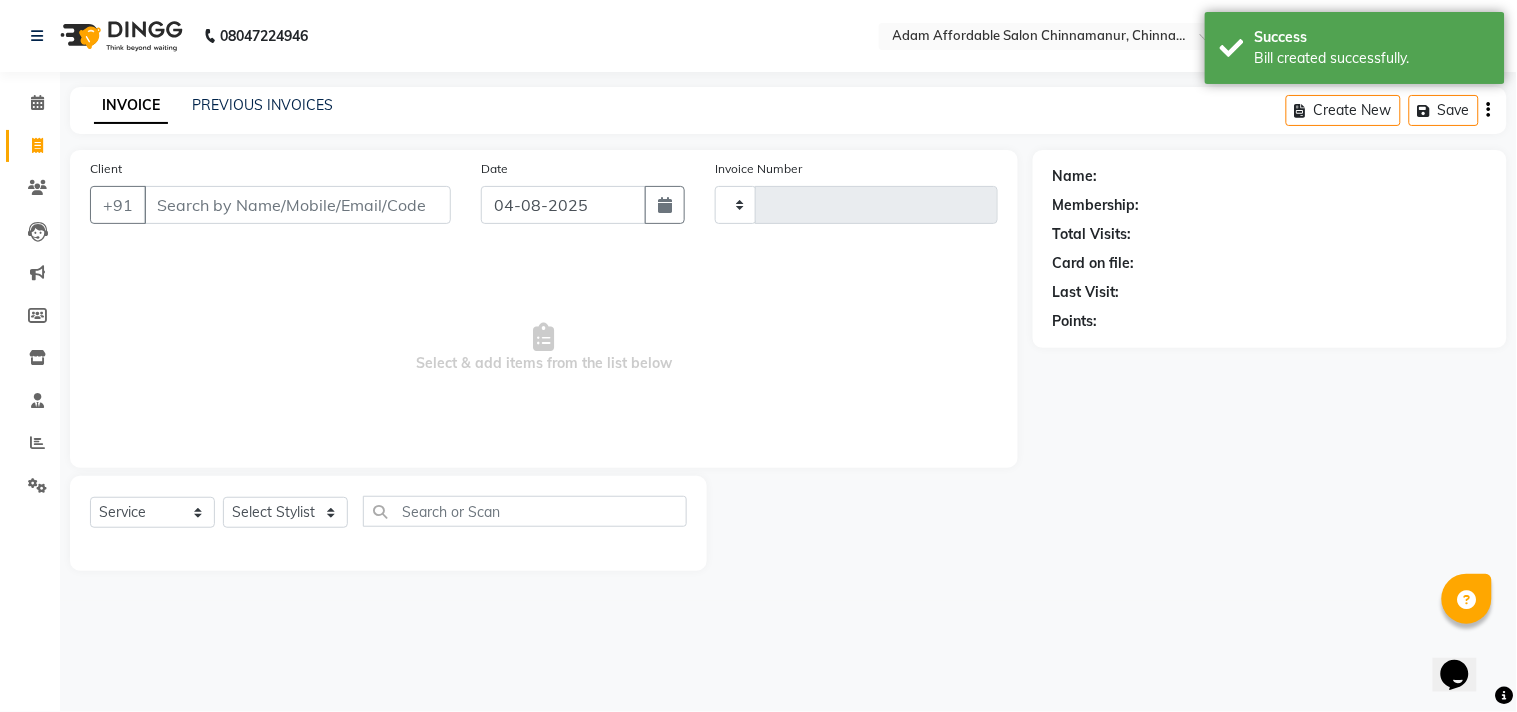 type on "2694" 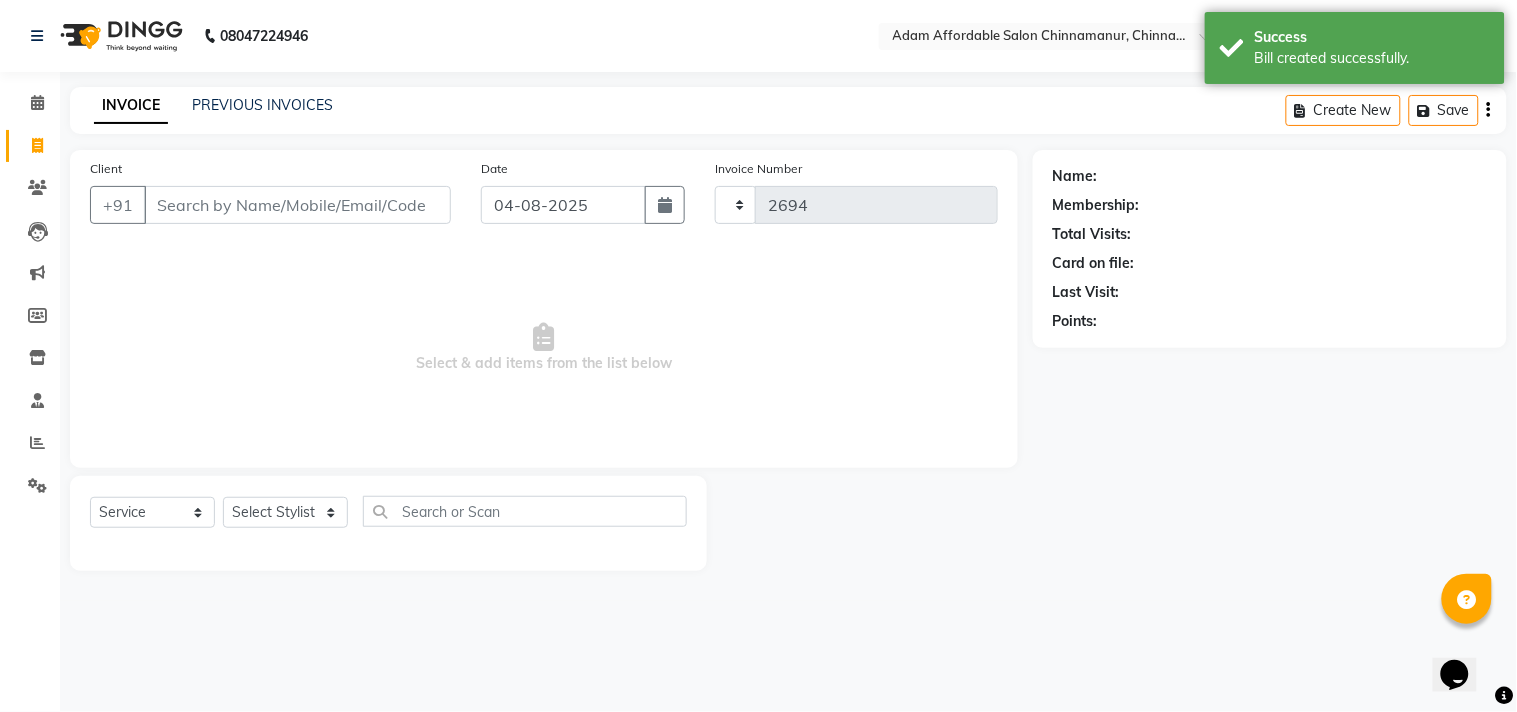 select on "8329" 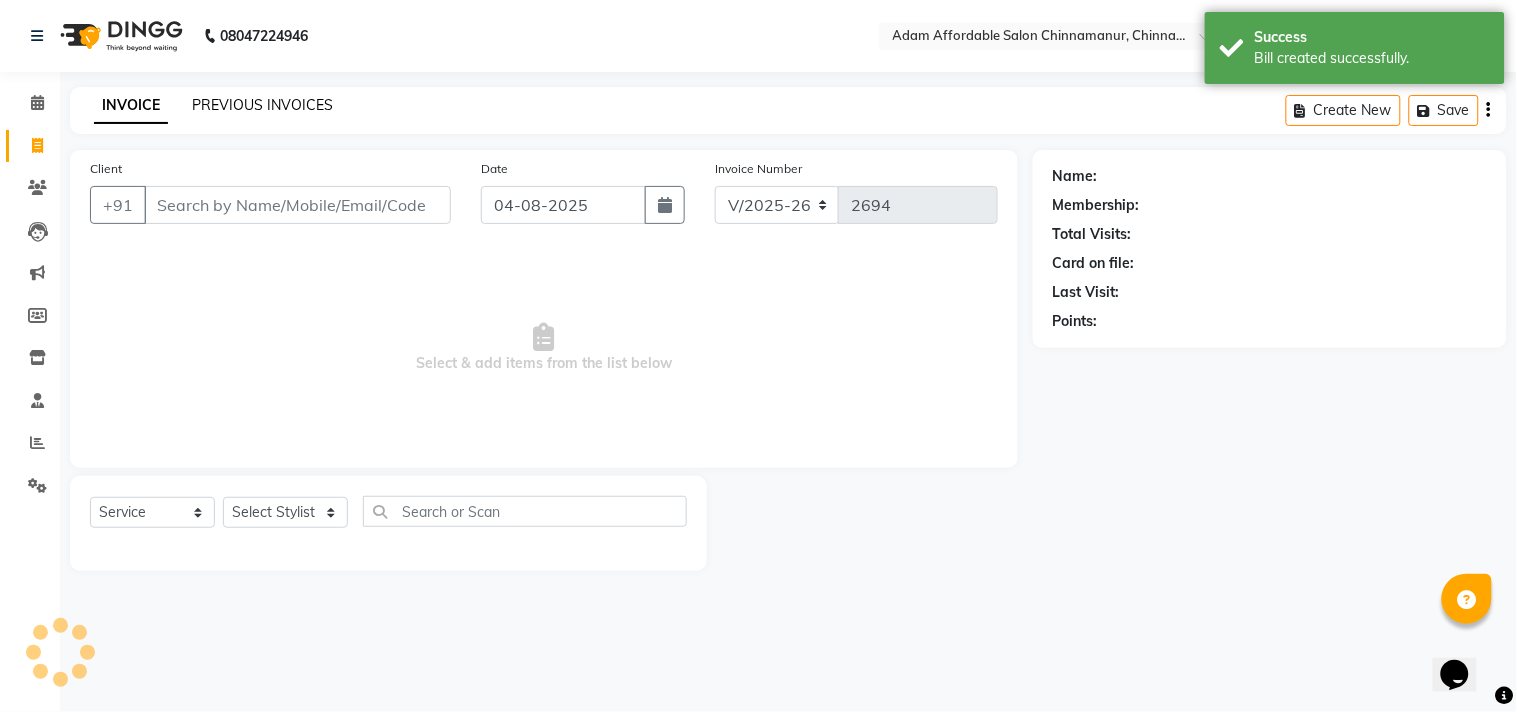 click on "PREVIOUS INVOICES" 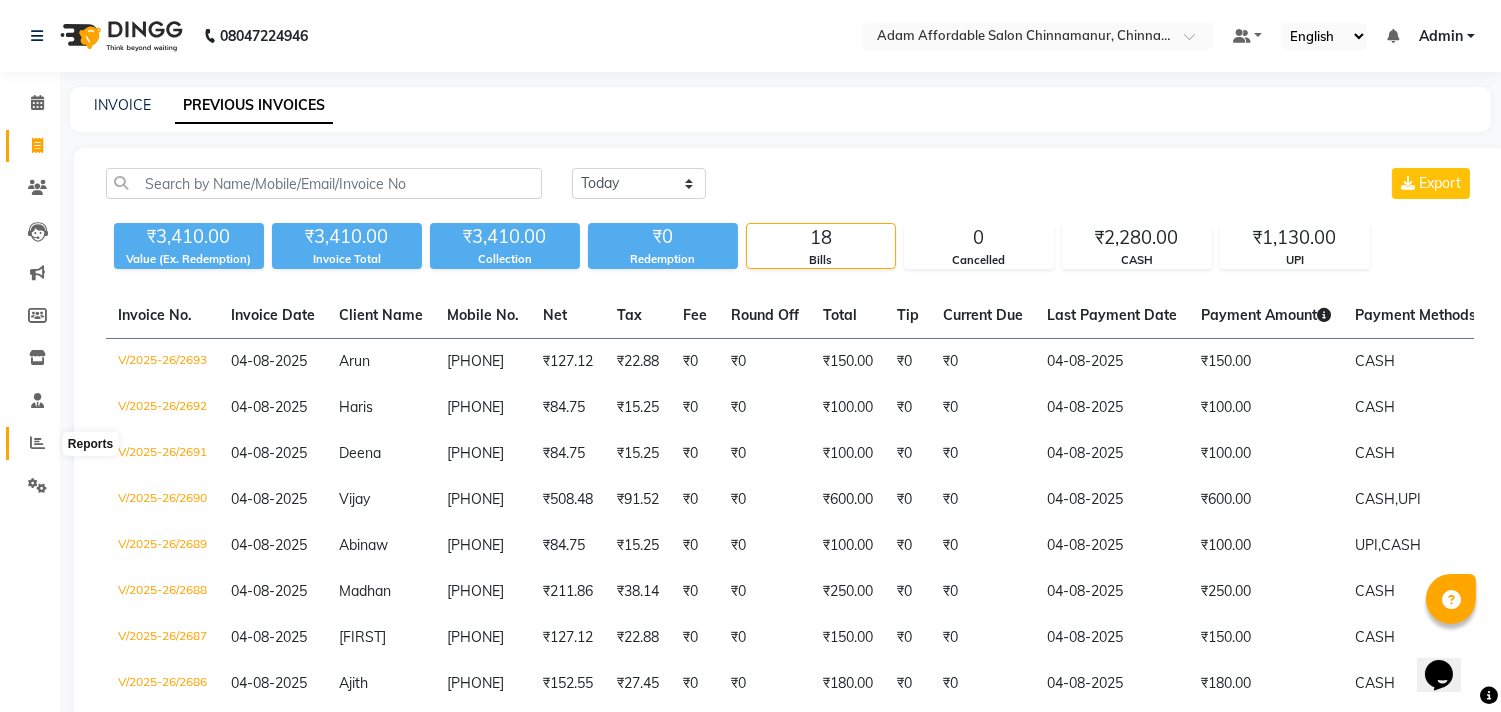 click 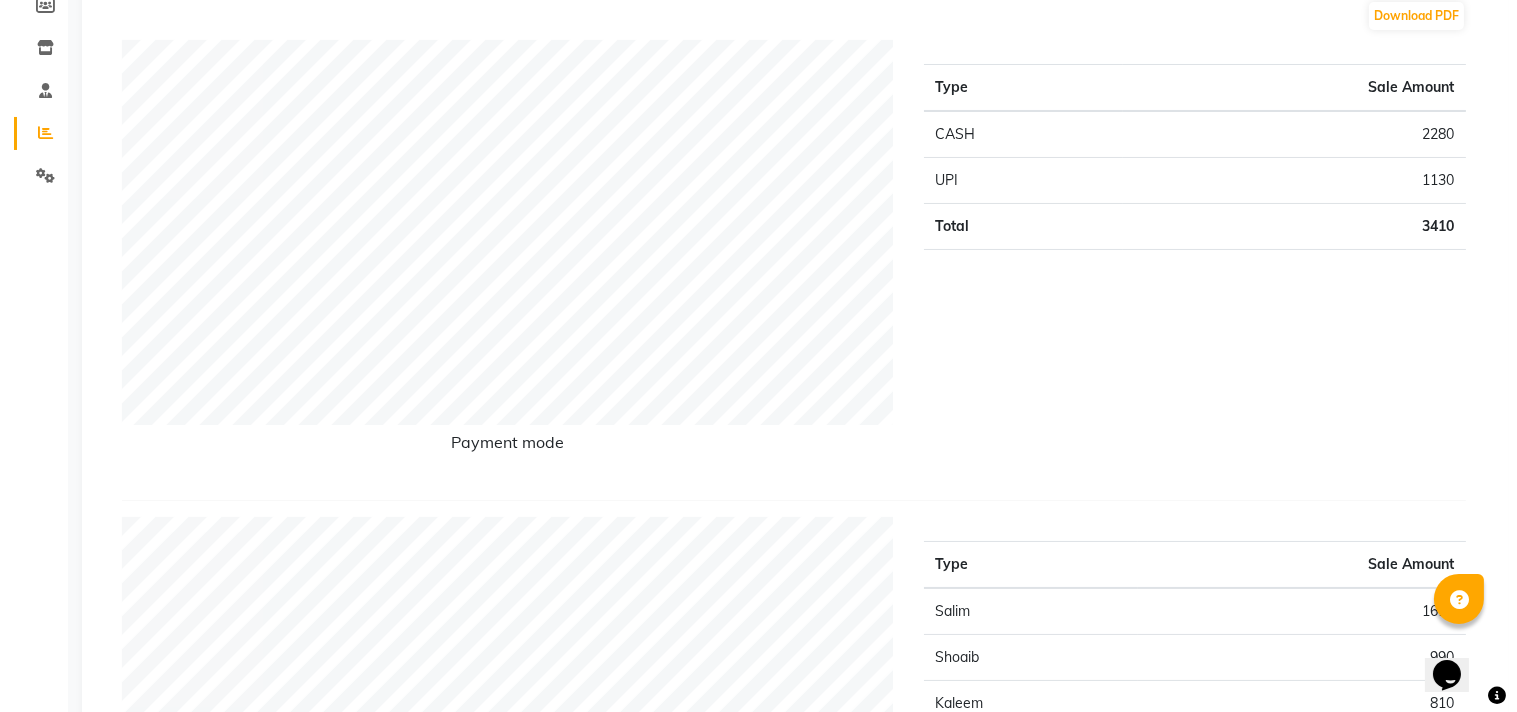 scroll, scrollTop: 0, scrollLeft: 0, axis: both 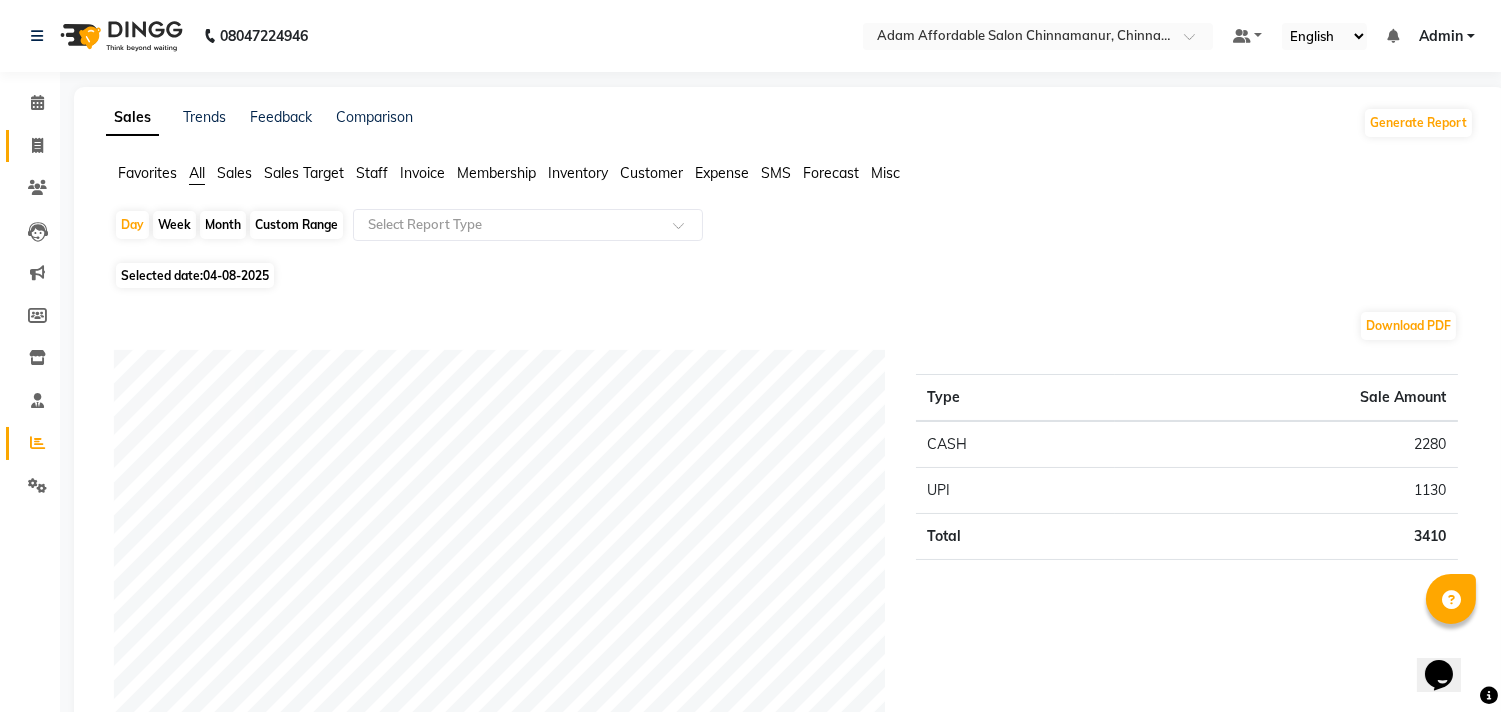 click on "Invoice" 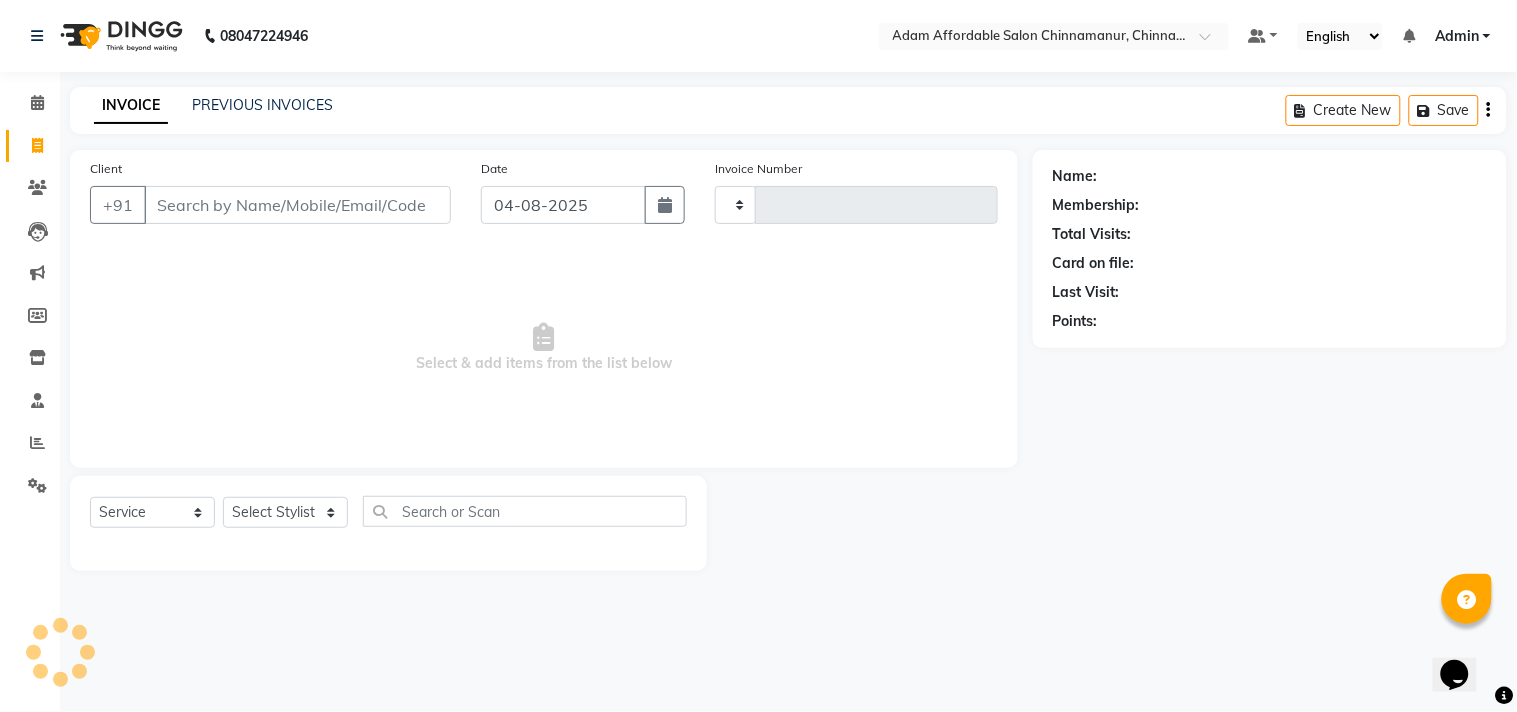 type on "2694" 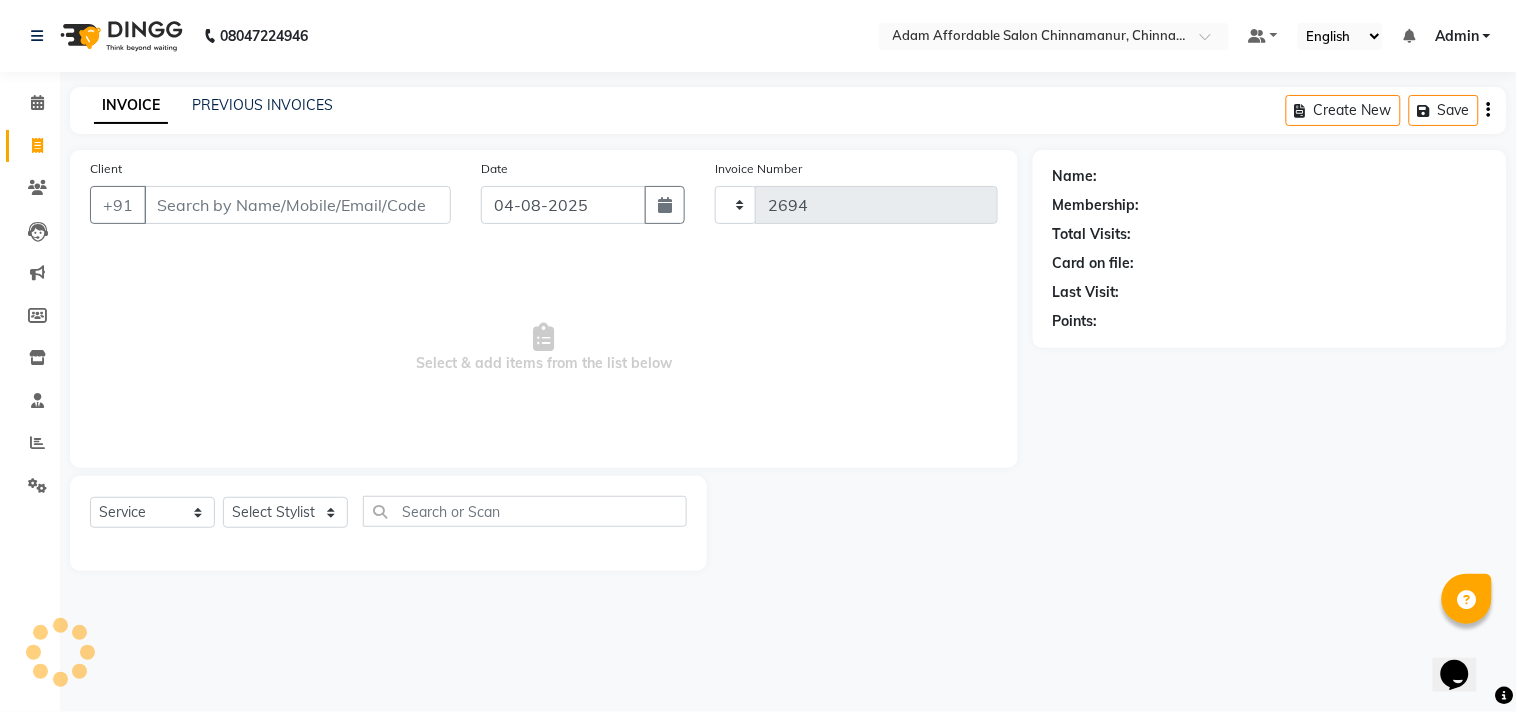 select on "8329" 